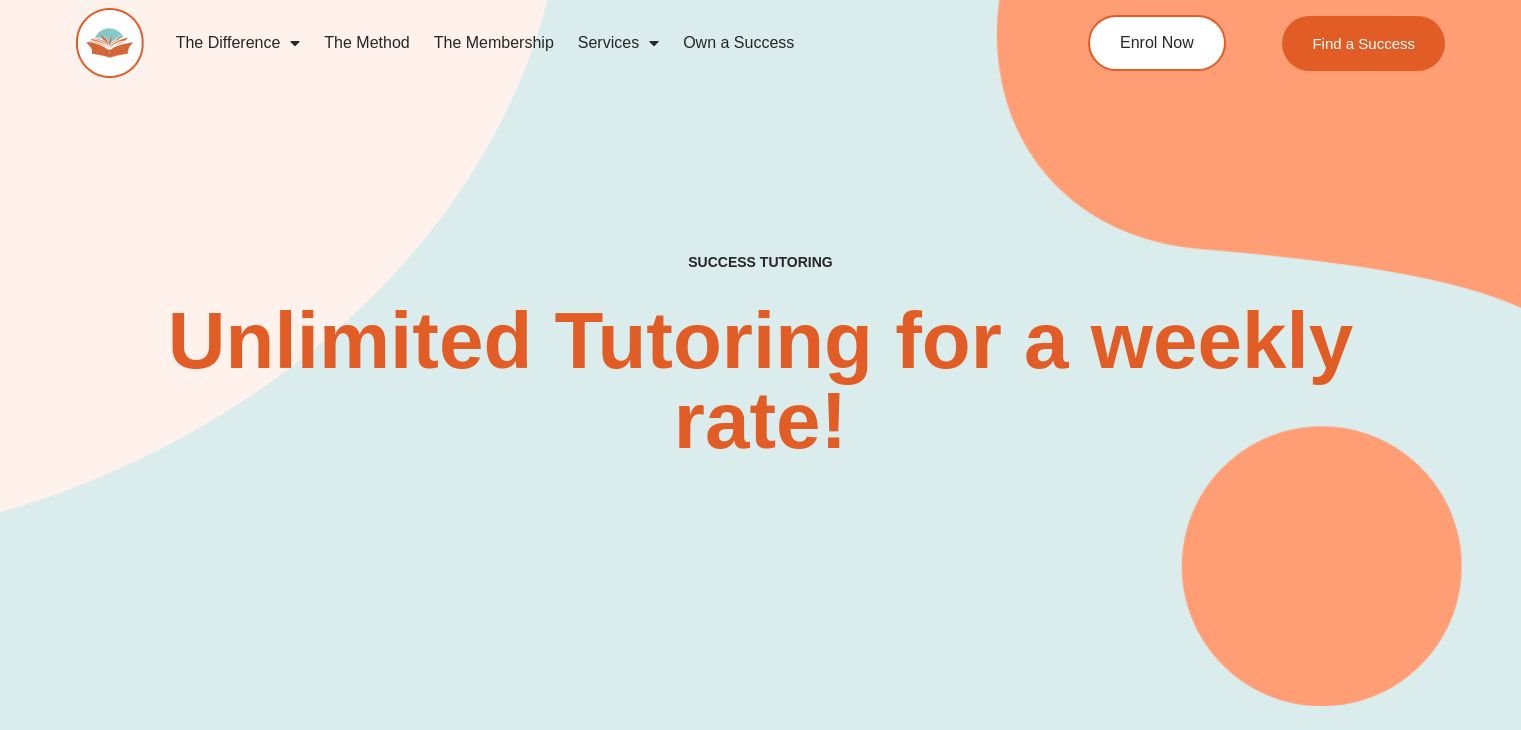 scroll, scrollTop: 0, scrollLeft: 0, axis: both 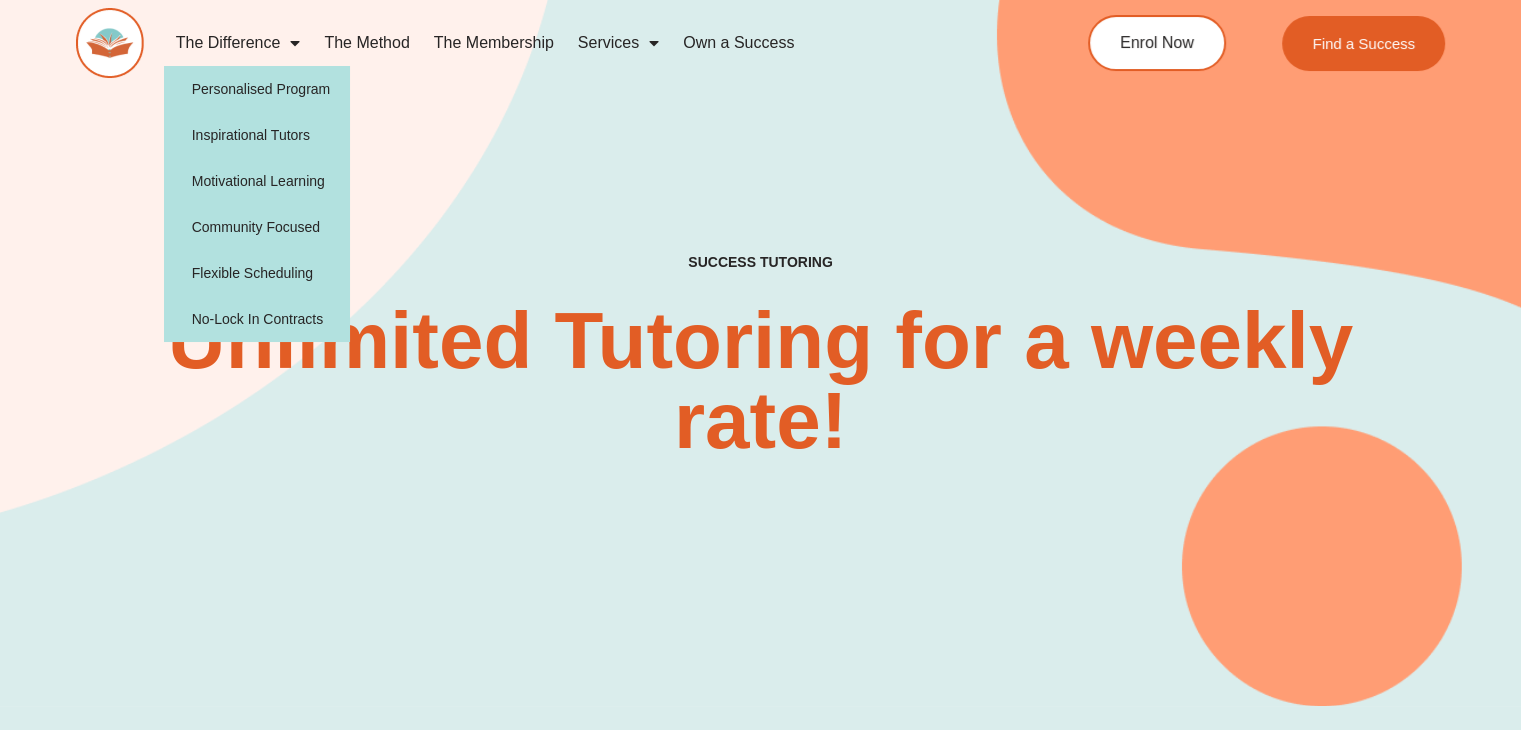 click on "The Difference" 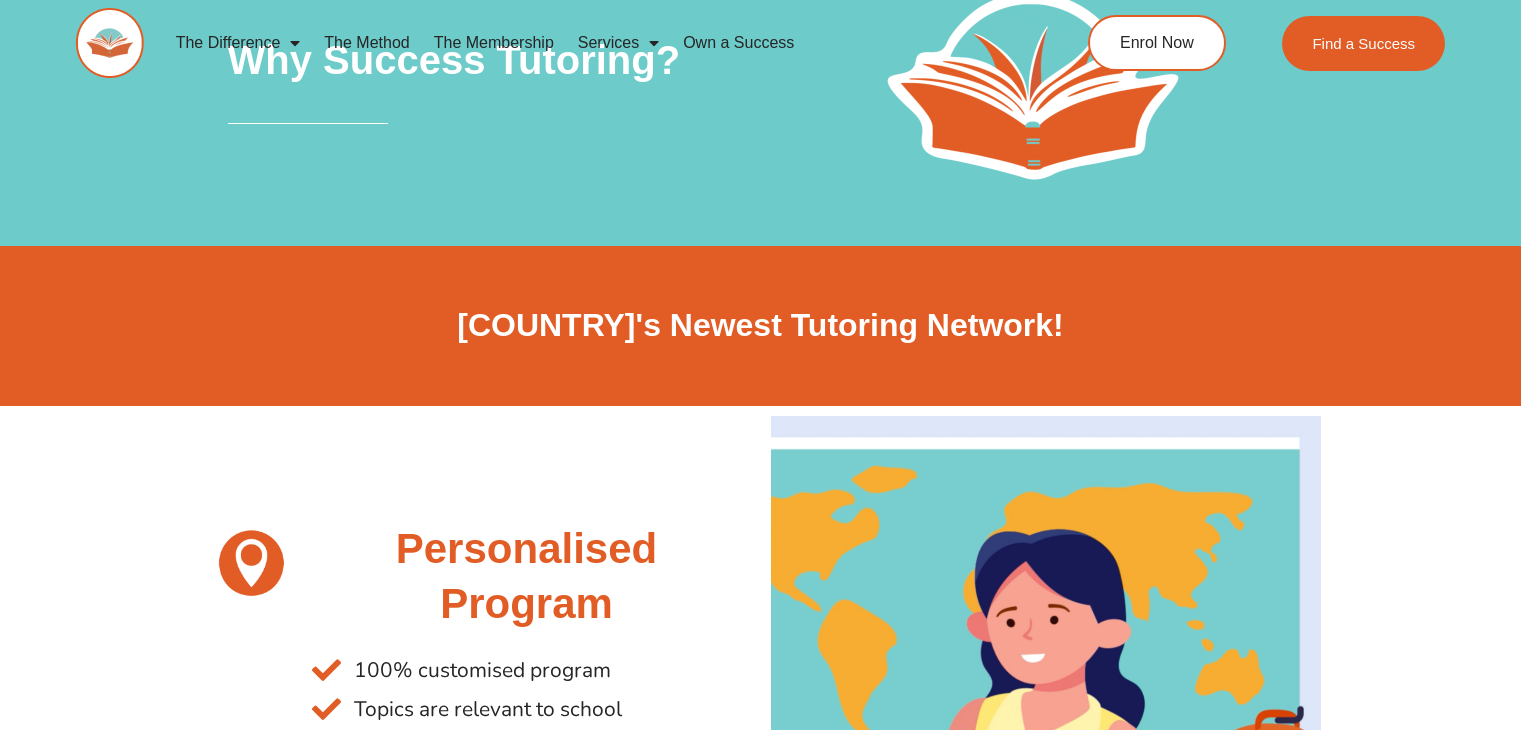 scroll, scrollTop: 0, scrollLeft: 0, axis: both 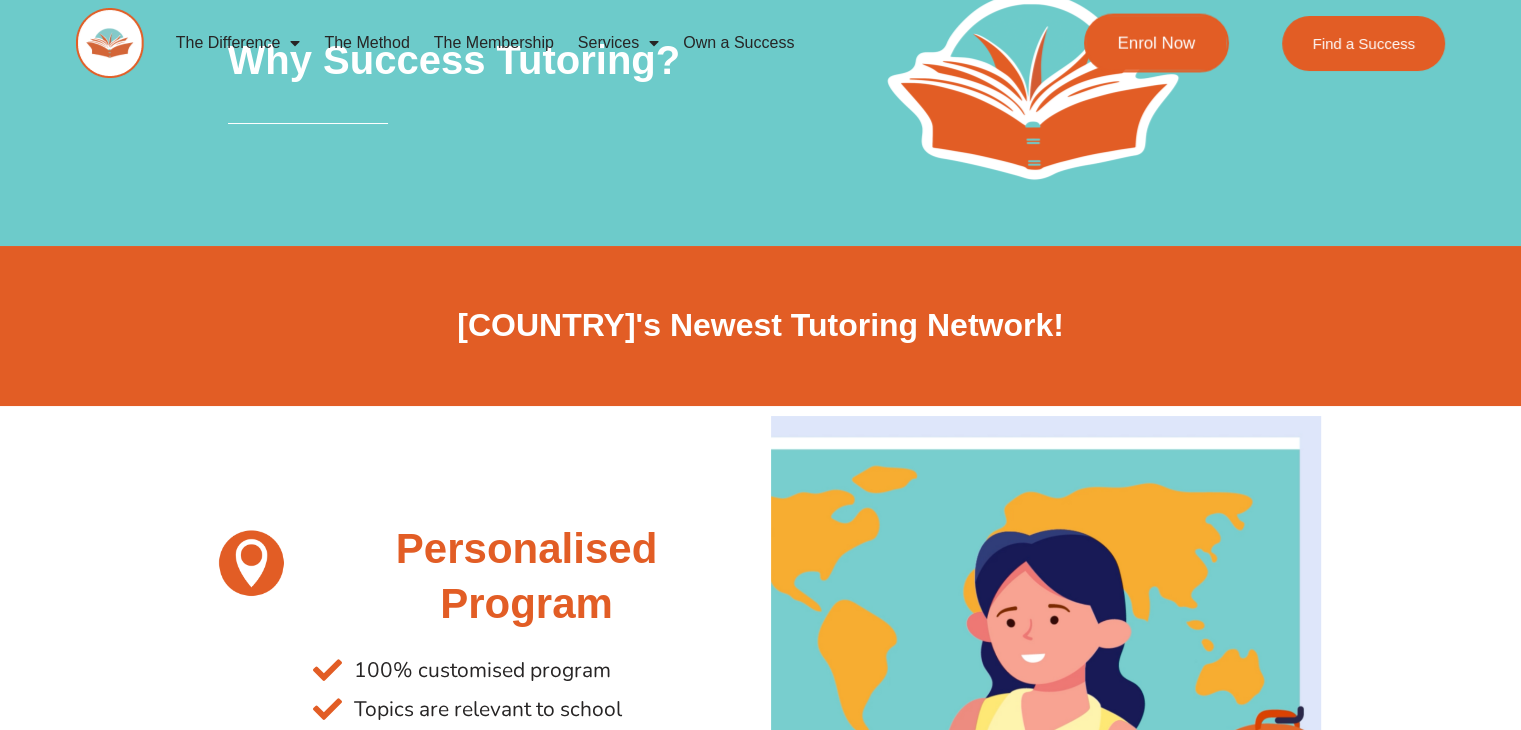 click on "Enrol Now" 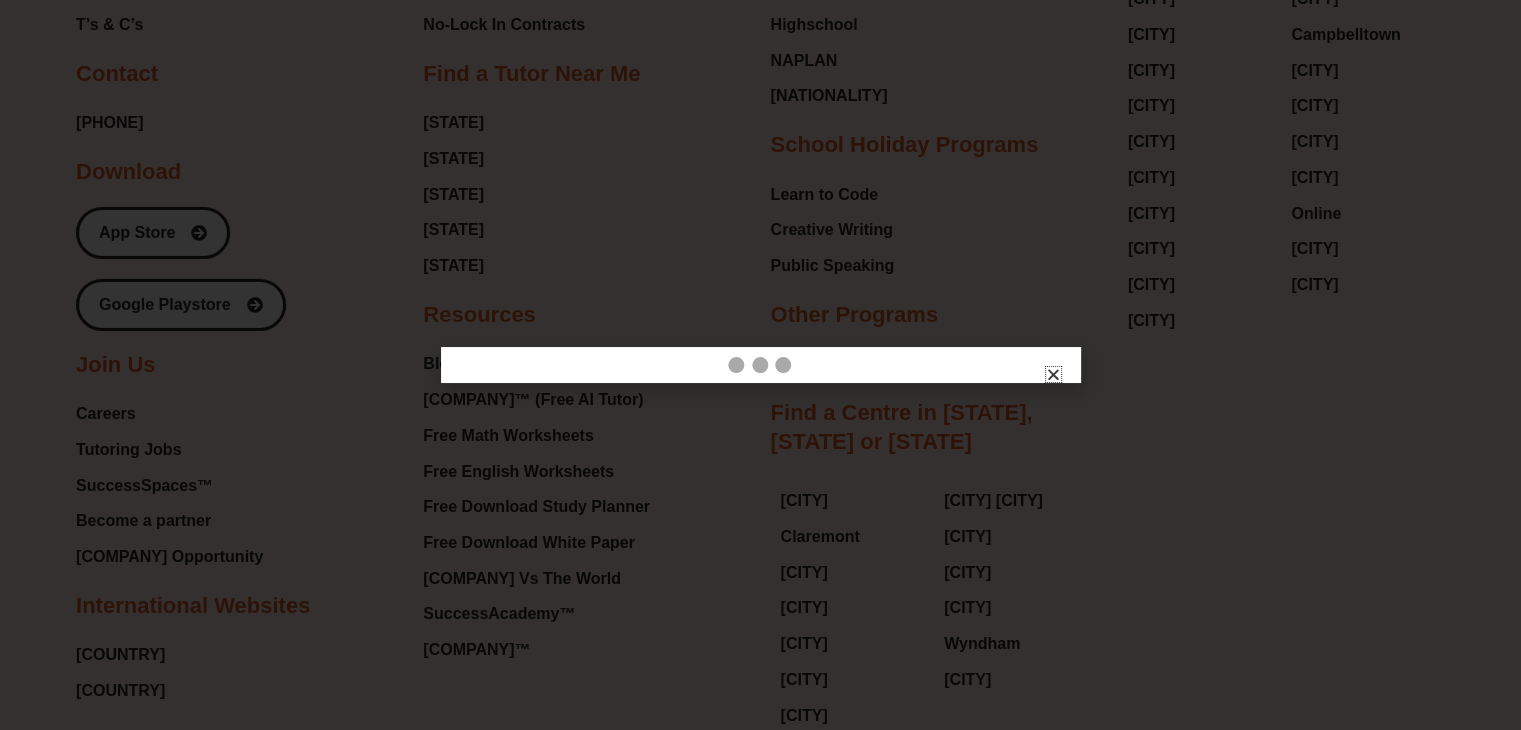 scroll, scrollTop: 6737, scrollLeft: 0, axis: vertical 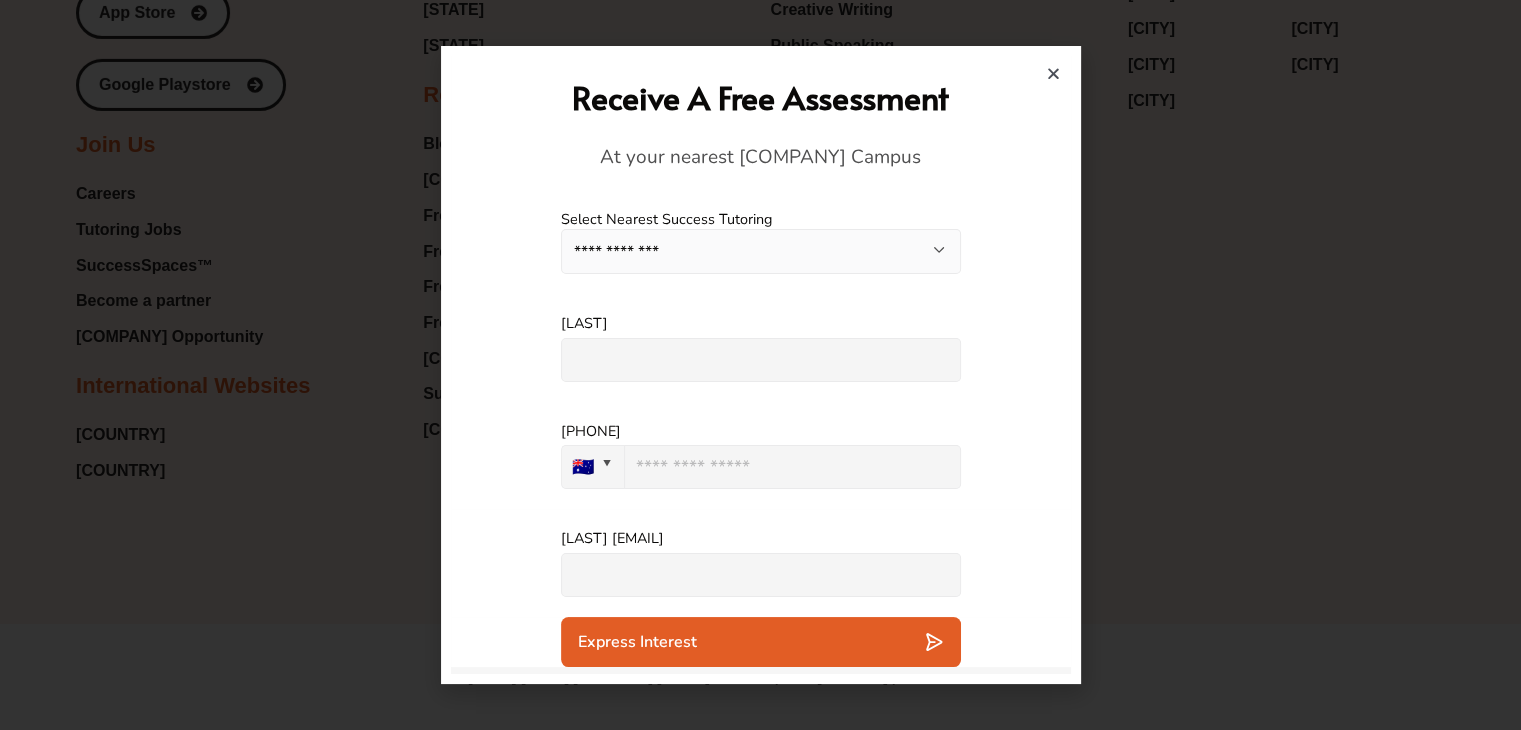 click on "**********" at bounding box center [761, 251] 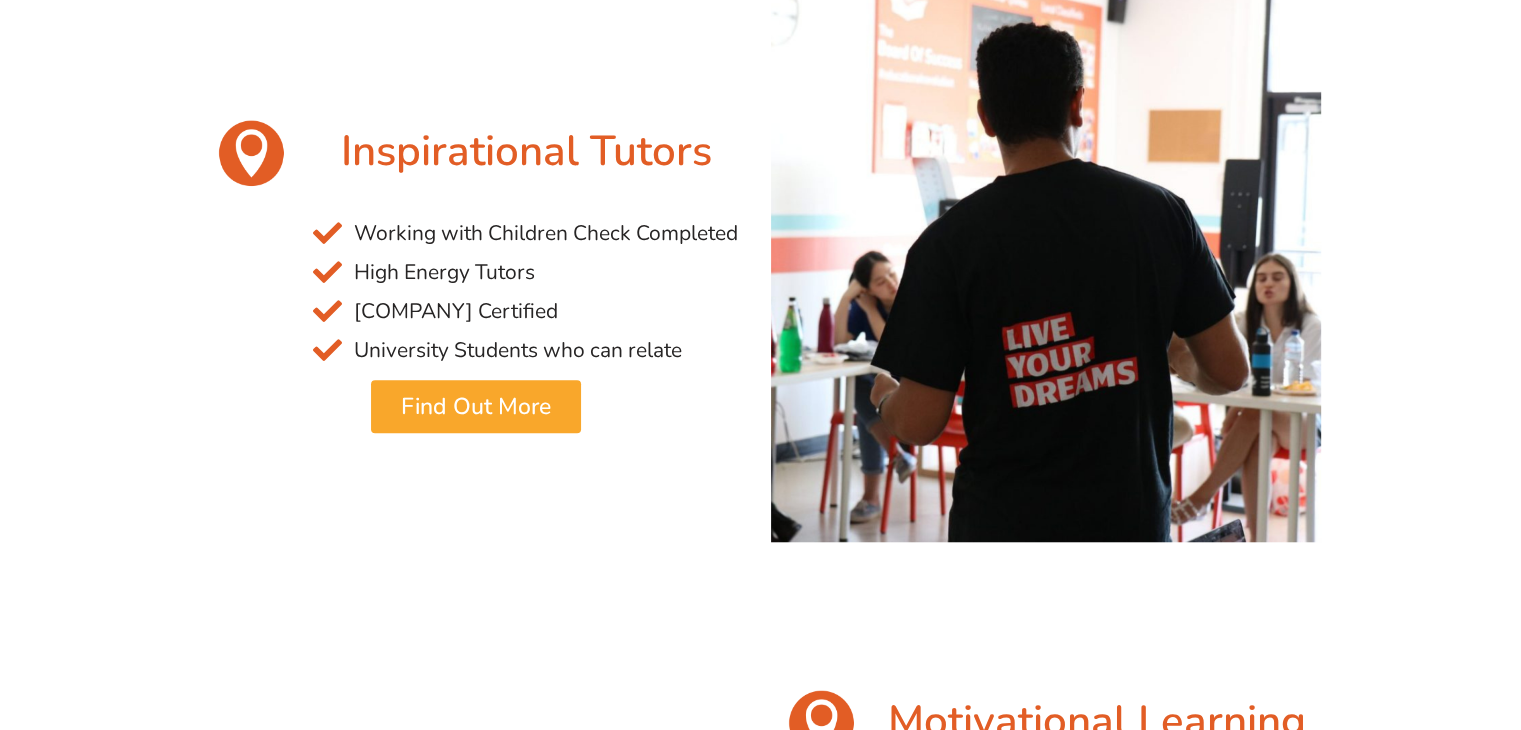 scroll, scrollTop: 0, scrollLeft: 0, axis: both 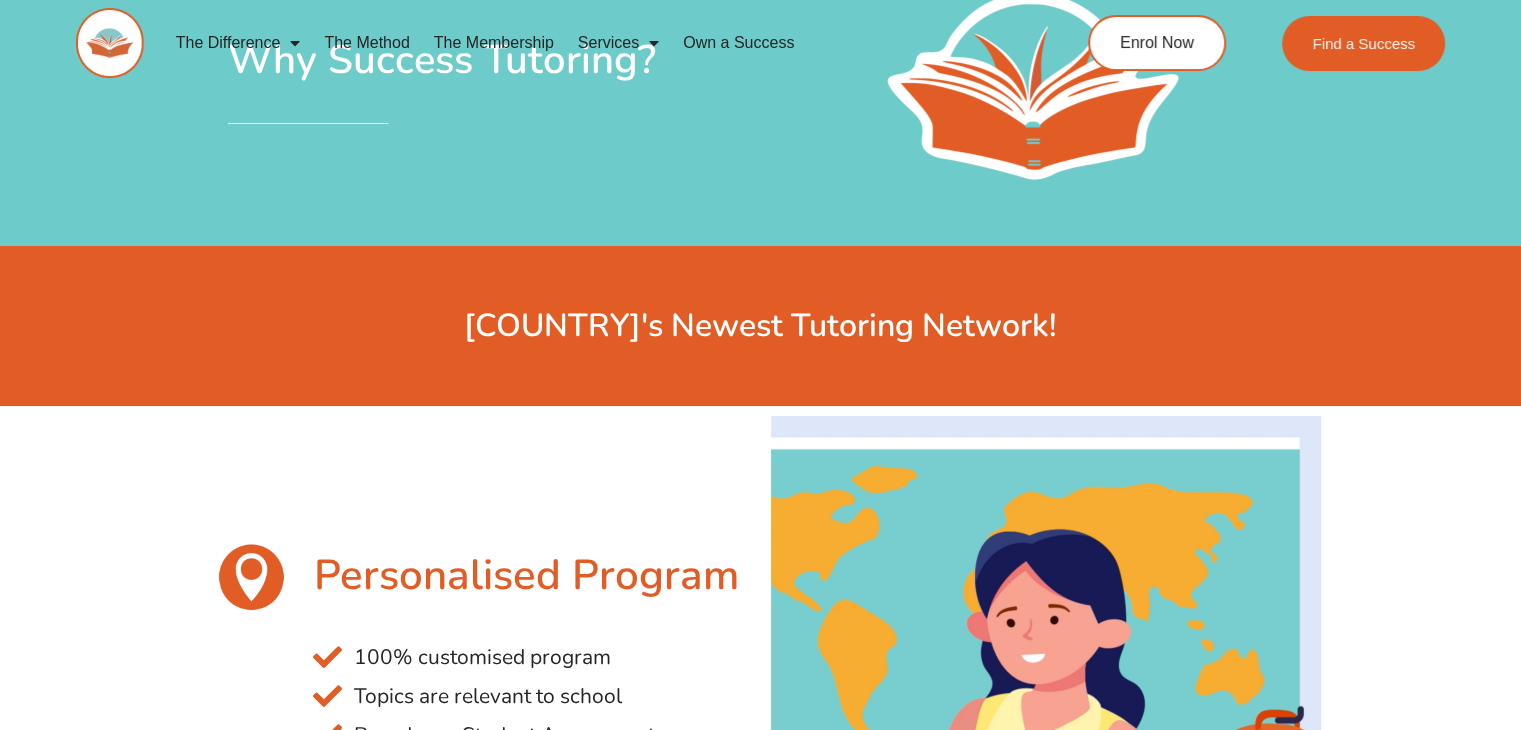 click on "The Method" 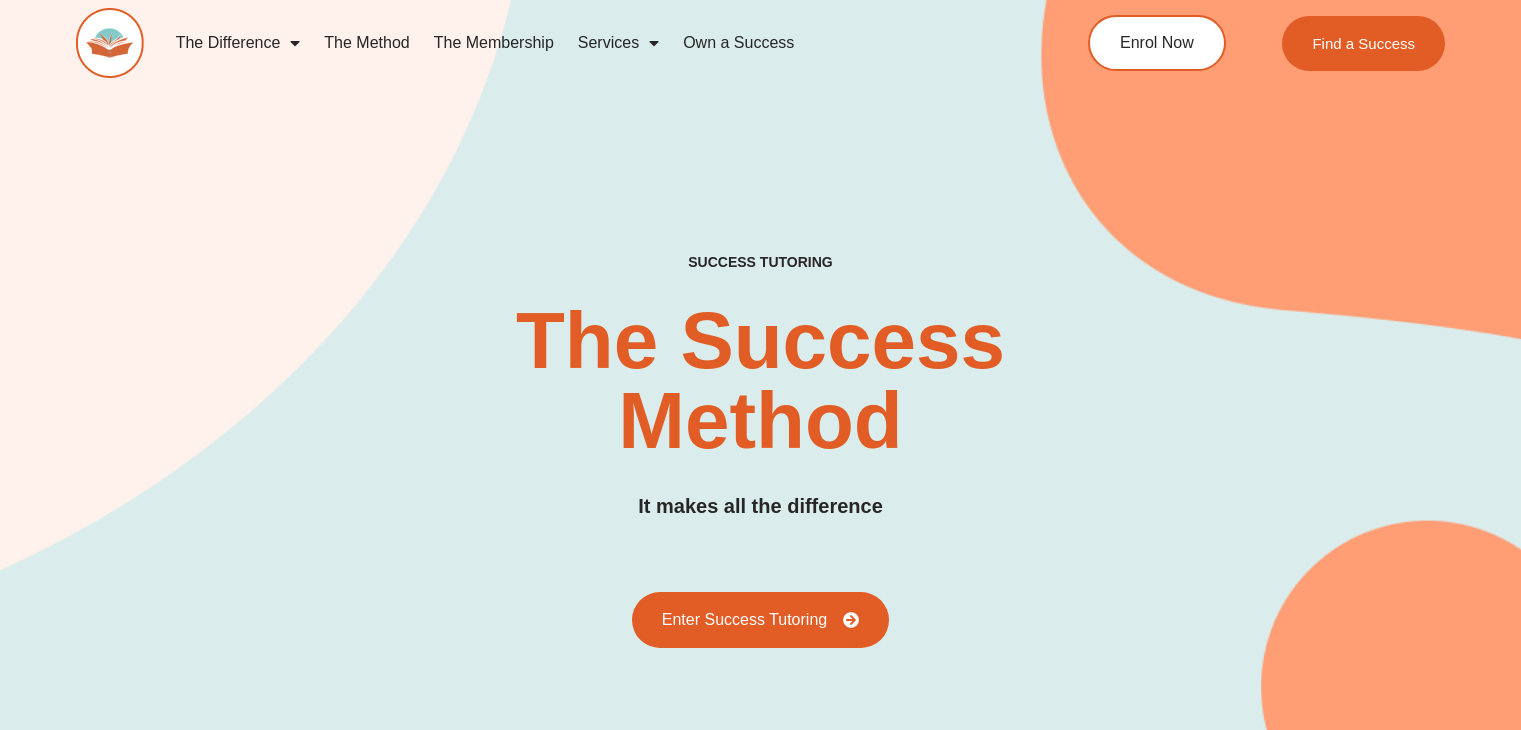 scroll, scrollTop: 0, scrollLeft: 0, axis: both 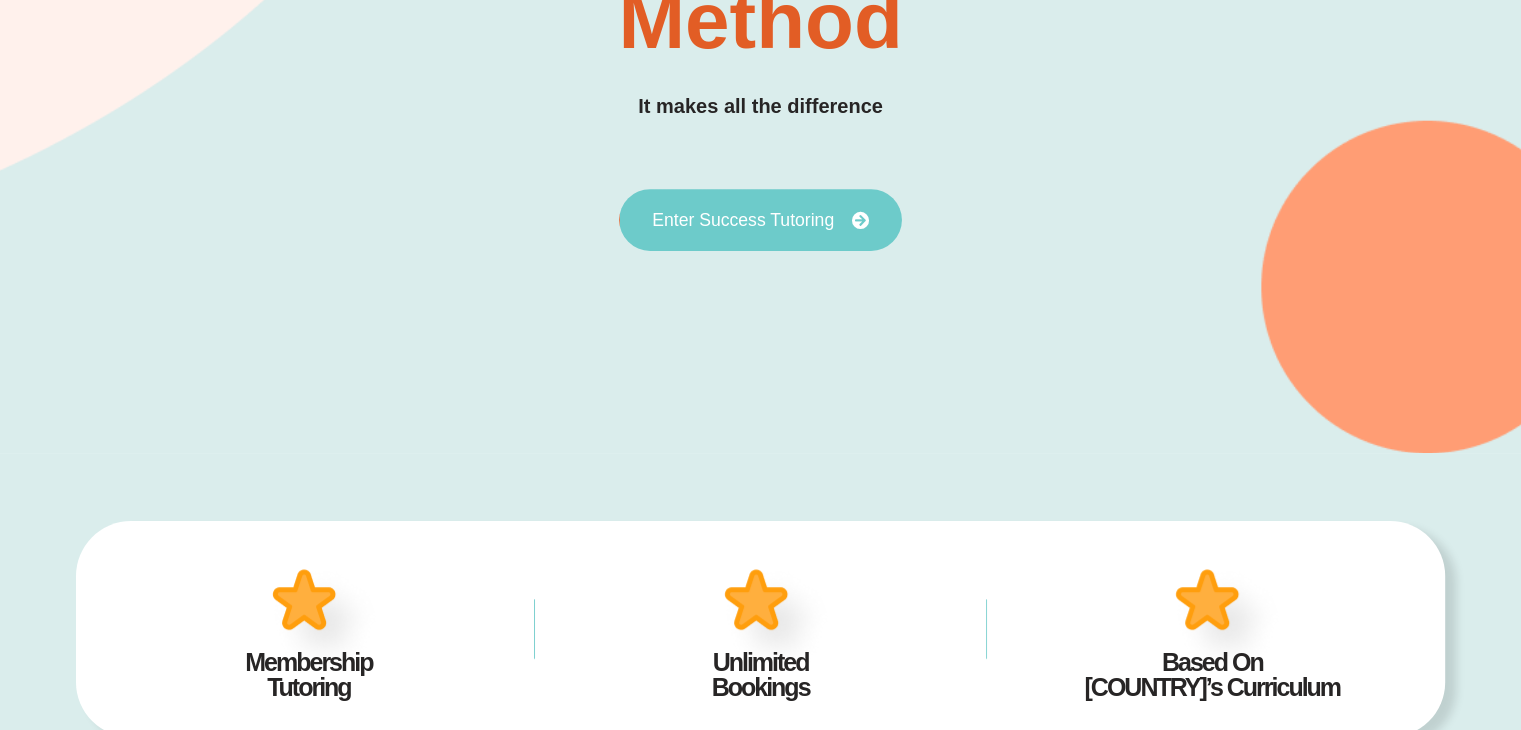click on "Enter Success Tutoring" at bounding box center (743, 220) 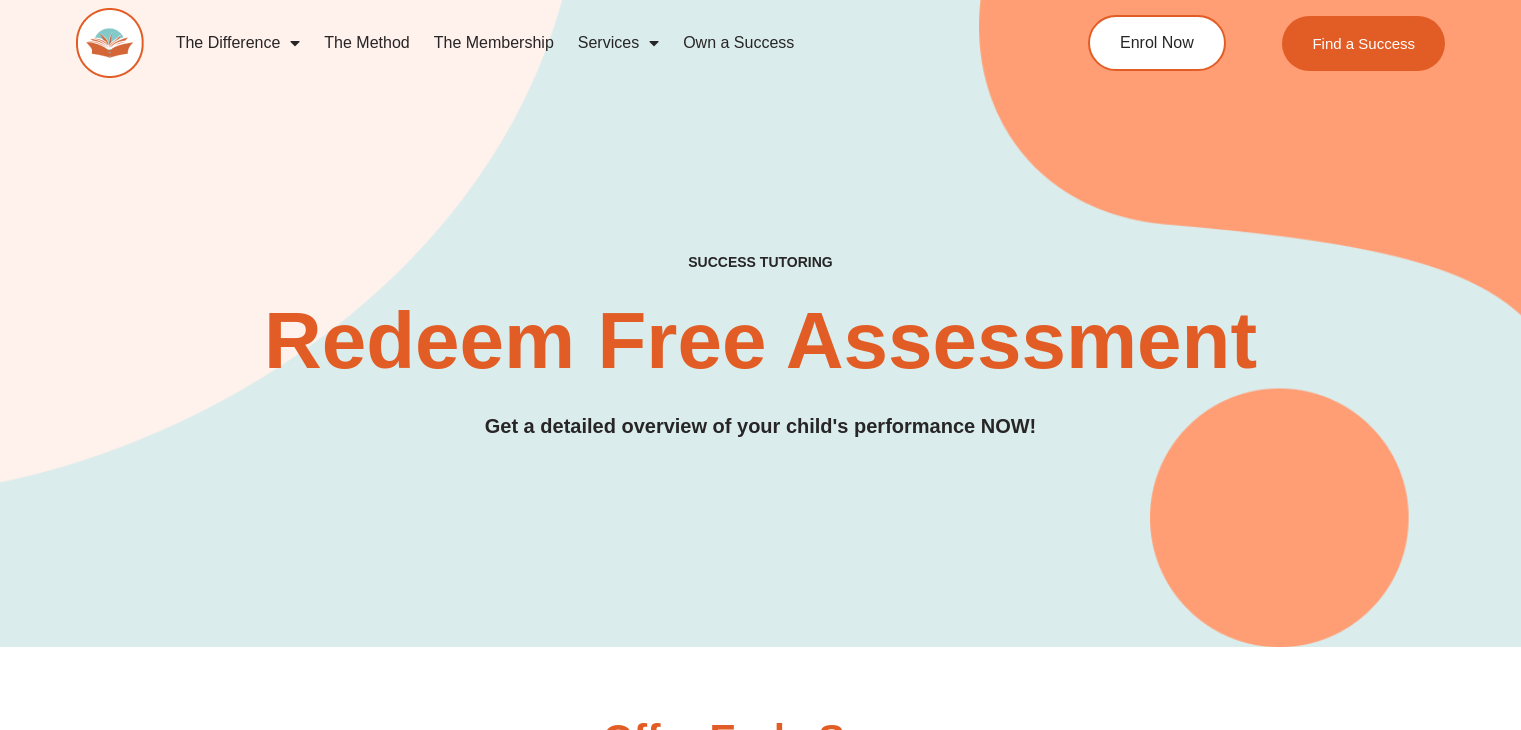 scroll, scrollTop: 0, scrollLeft: 0, axis: both 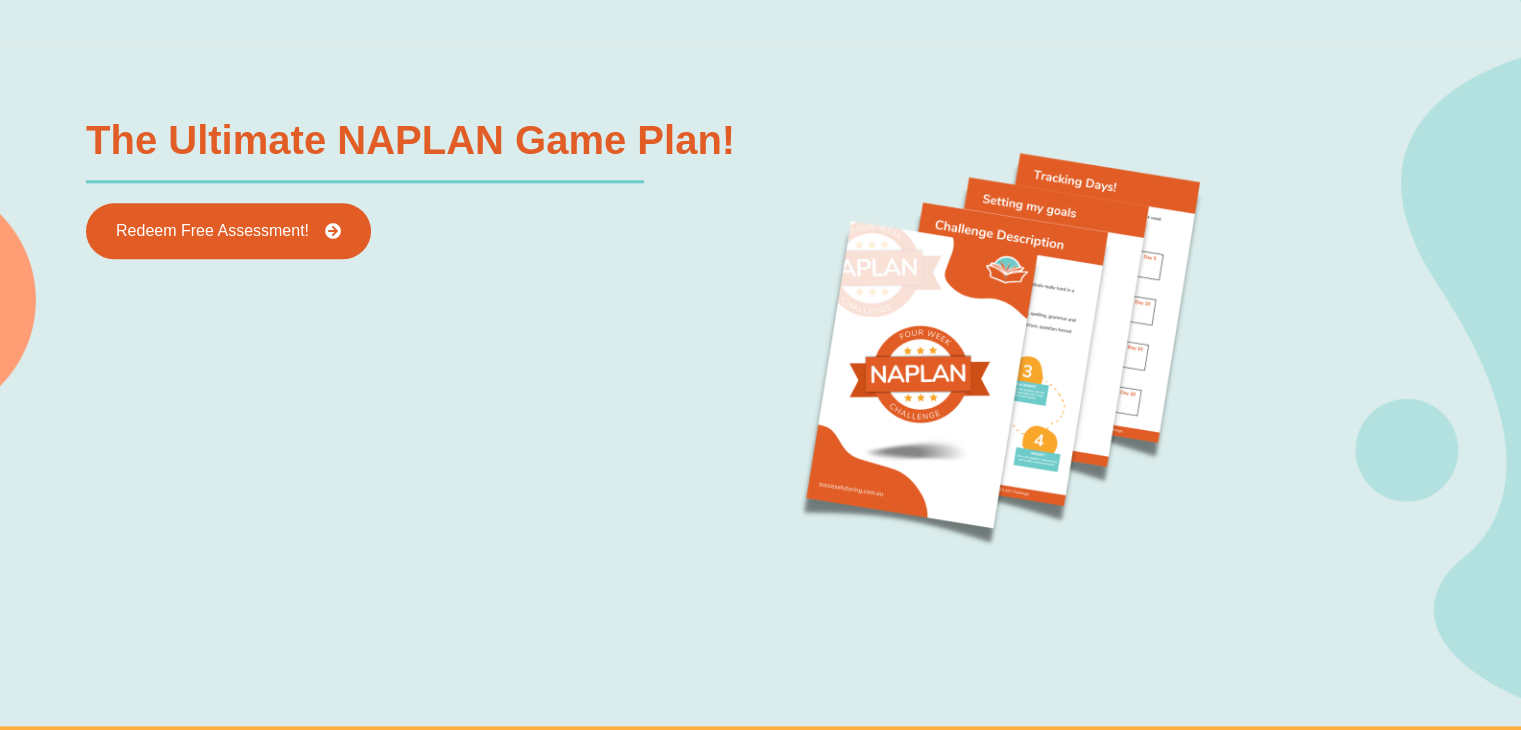 click on "The Ultimate NAPLAN Game Plan!" at bounding box center (410, 140) 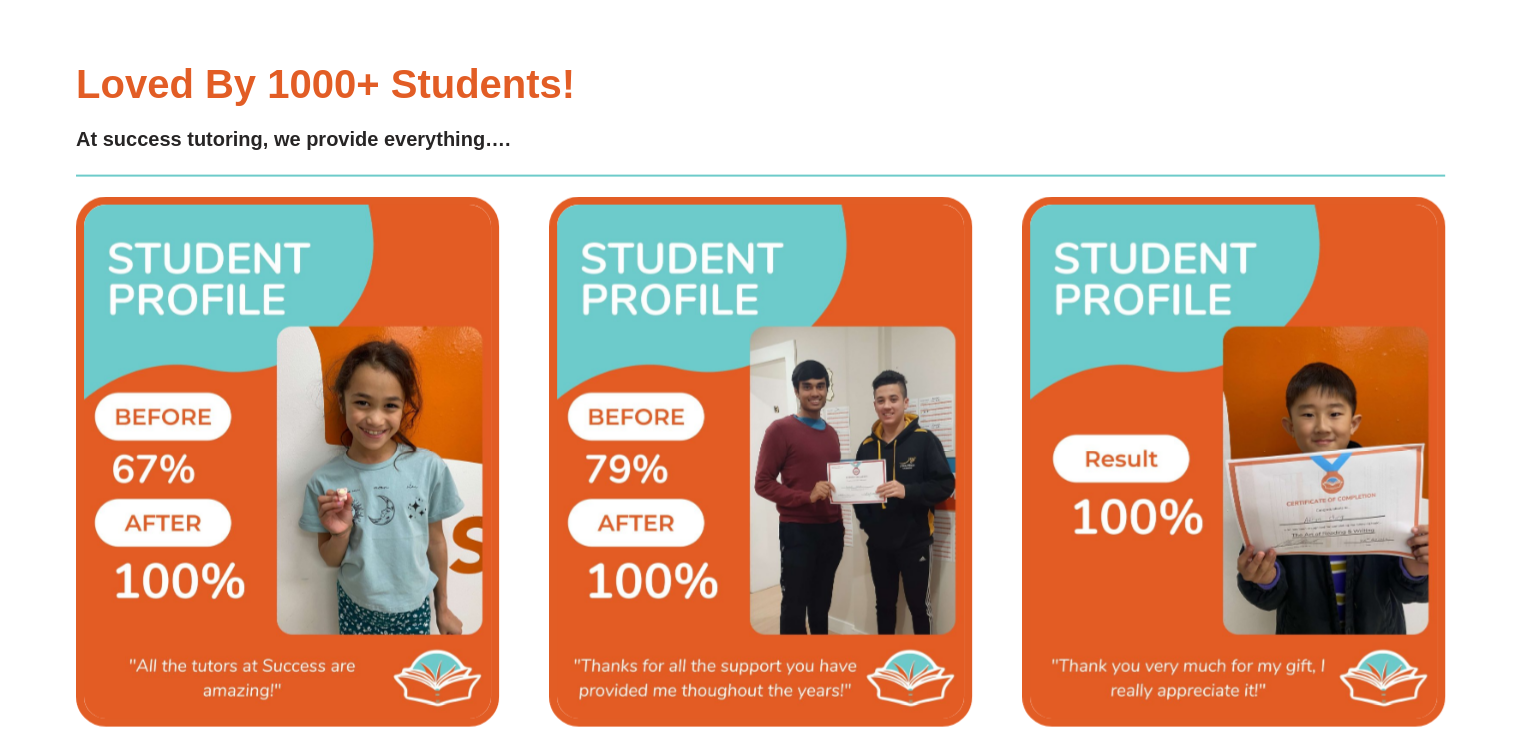 scroll, scrollTop: 4500, scrollLeft: 0, axis: vertical 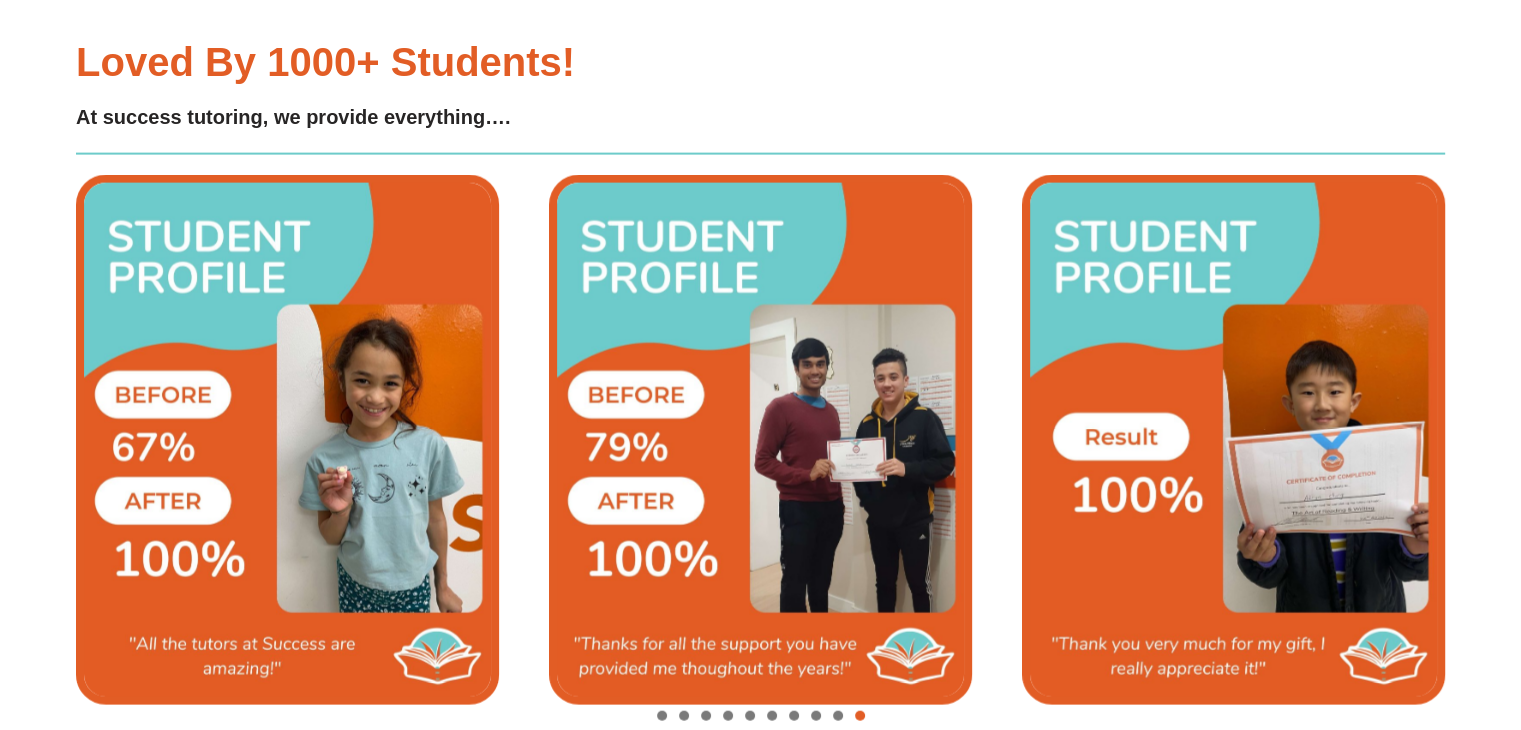 click at bounding box center [287, 440] 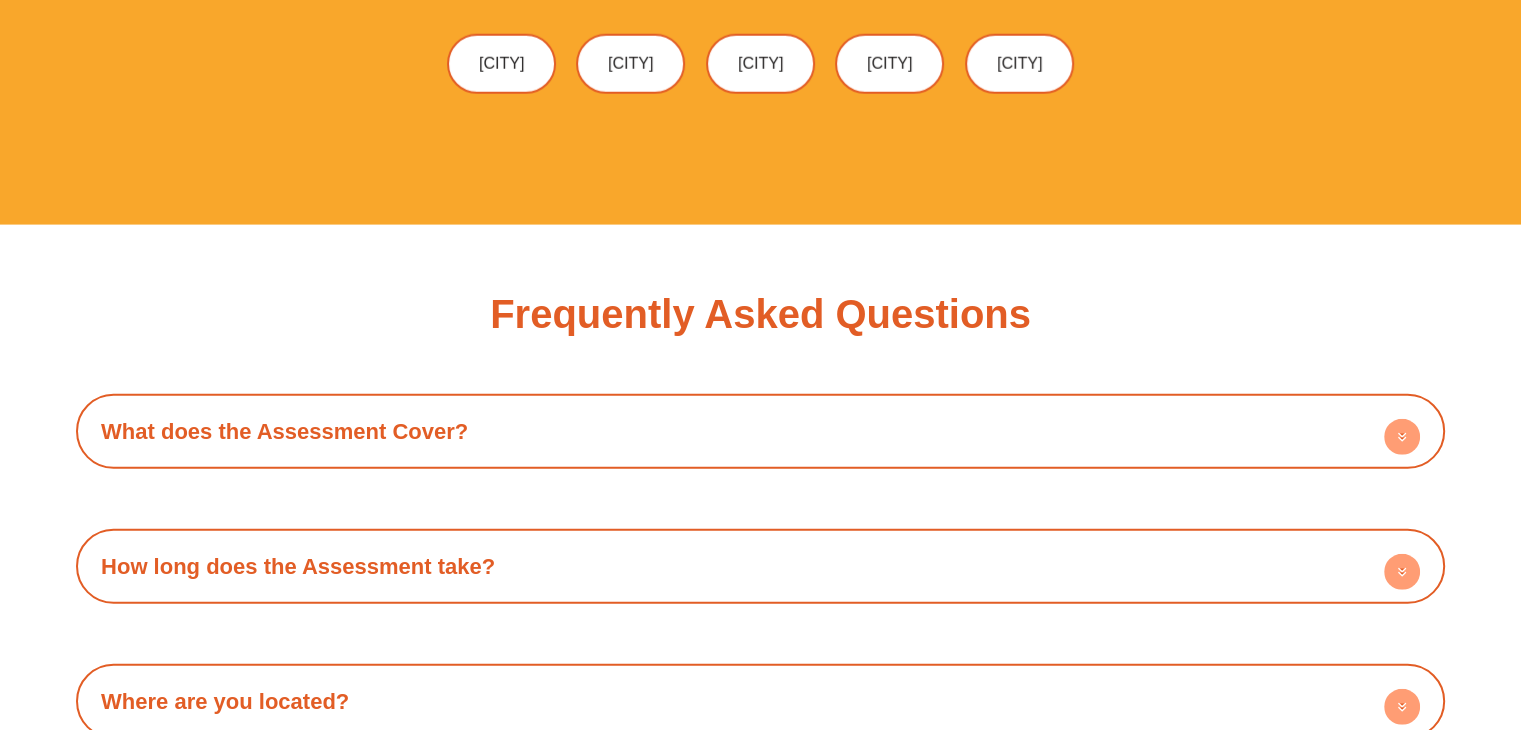 scroll, scrollTop: 5700, scrollLeft: 0, axis: vertical 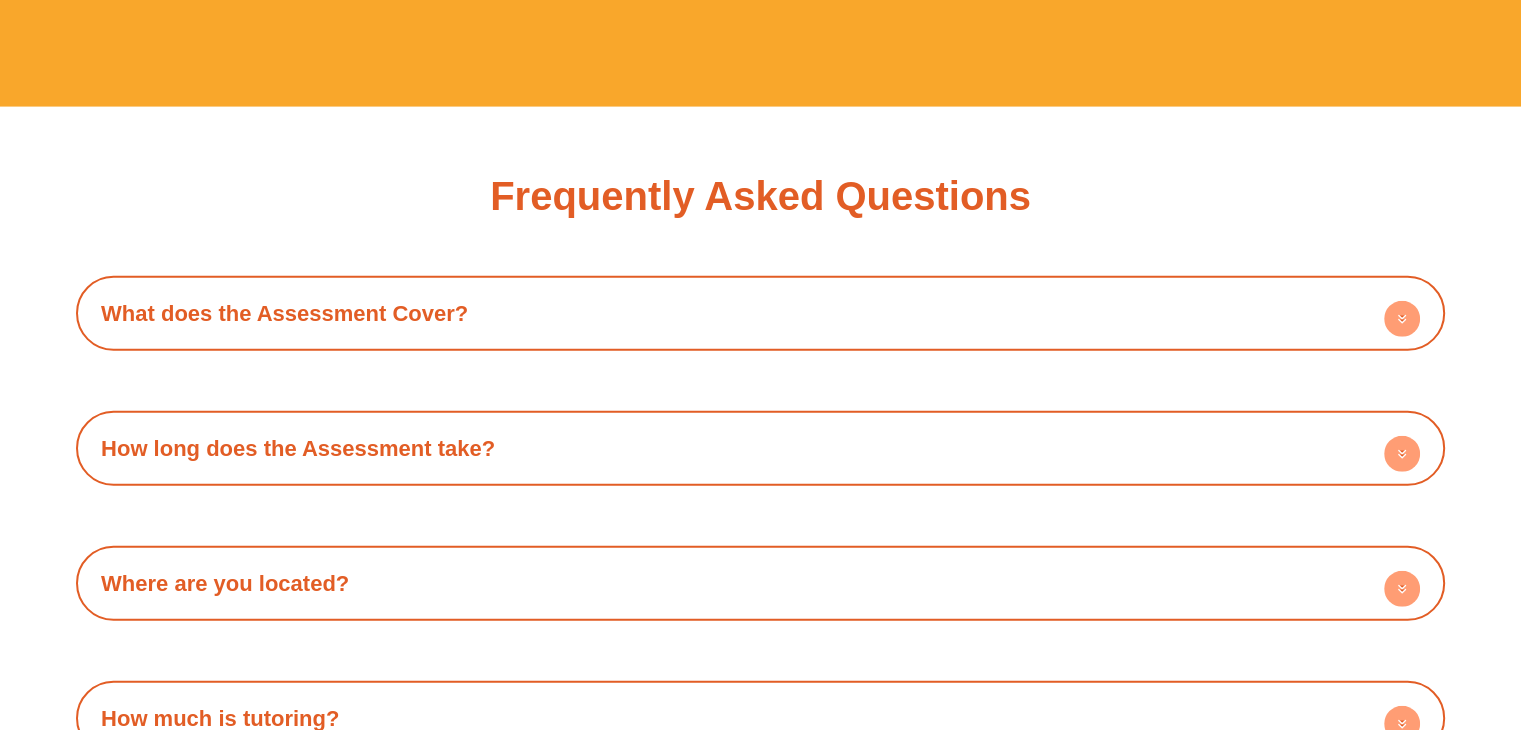 click 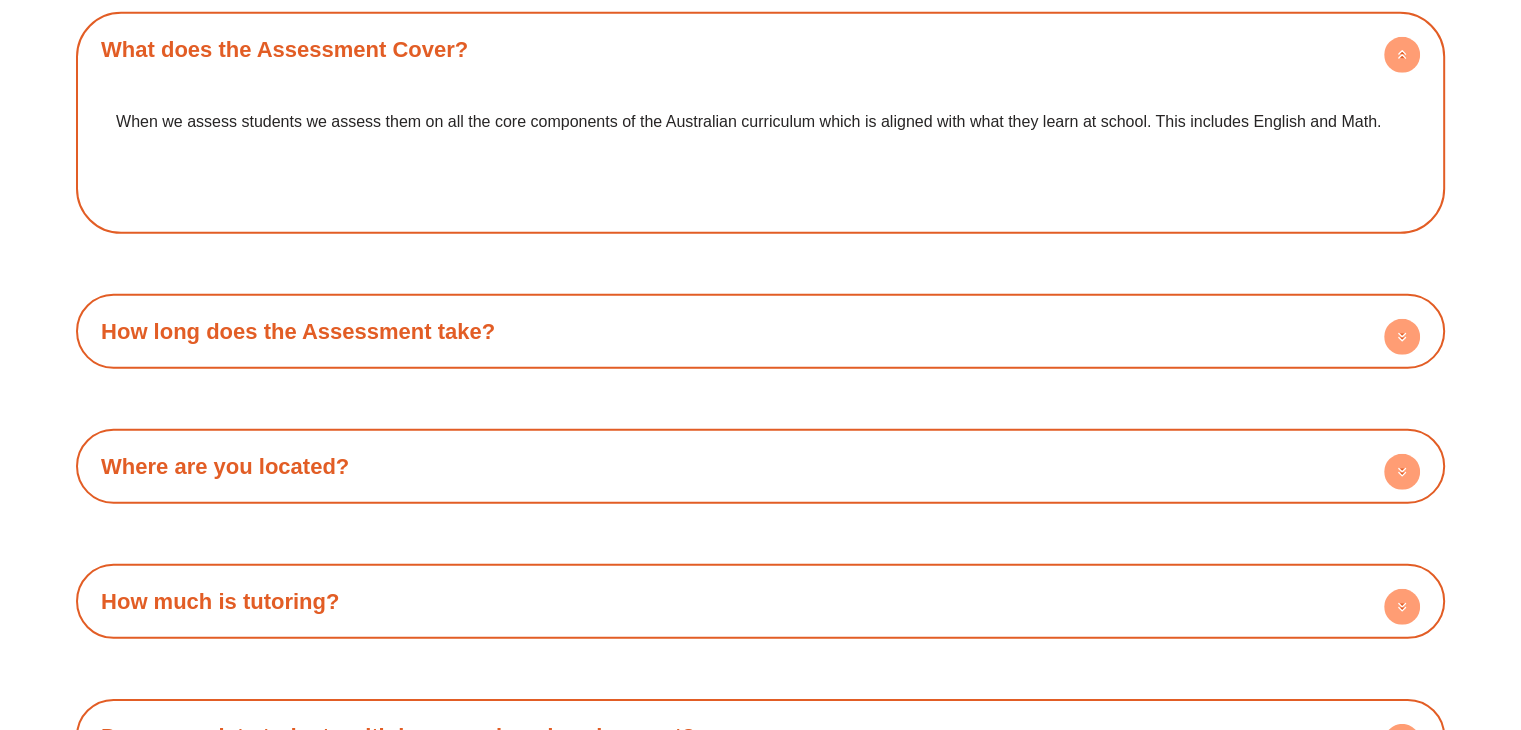 scroll, scrollTop: 6000, scrollLeft: 0, axis: vertical 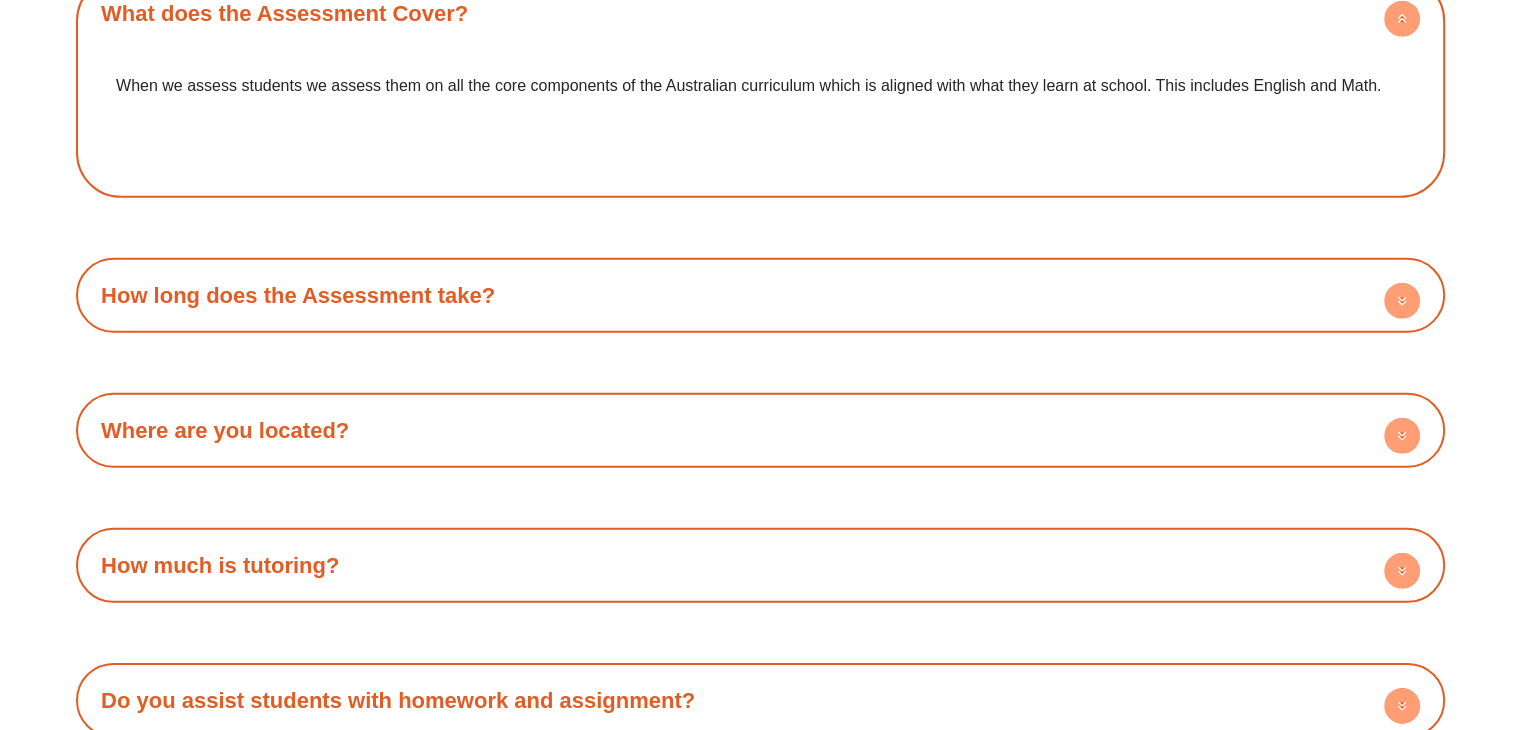click on "How long does the Assessment take?" at bounding box center [298, 295] 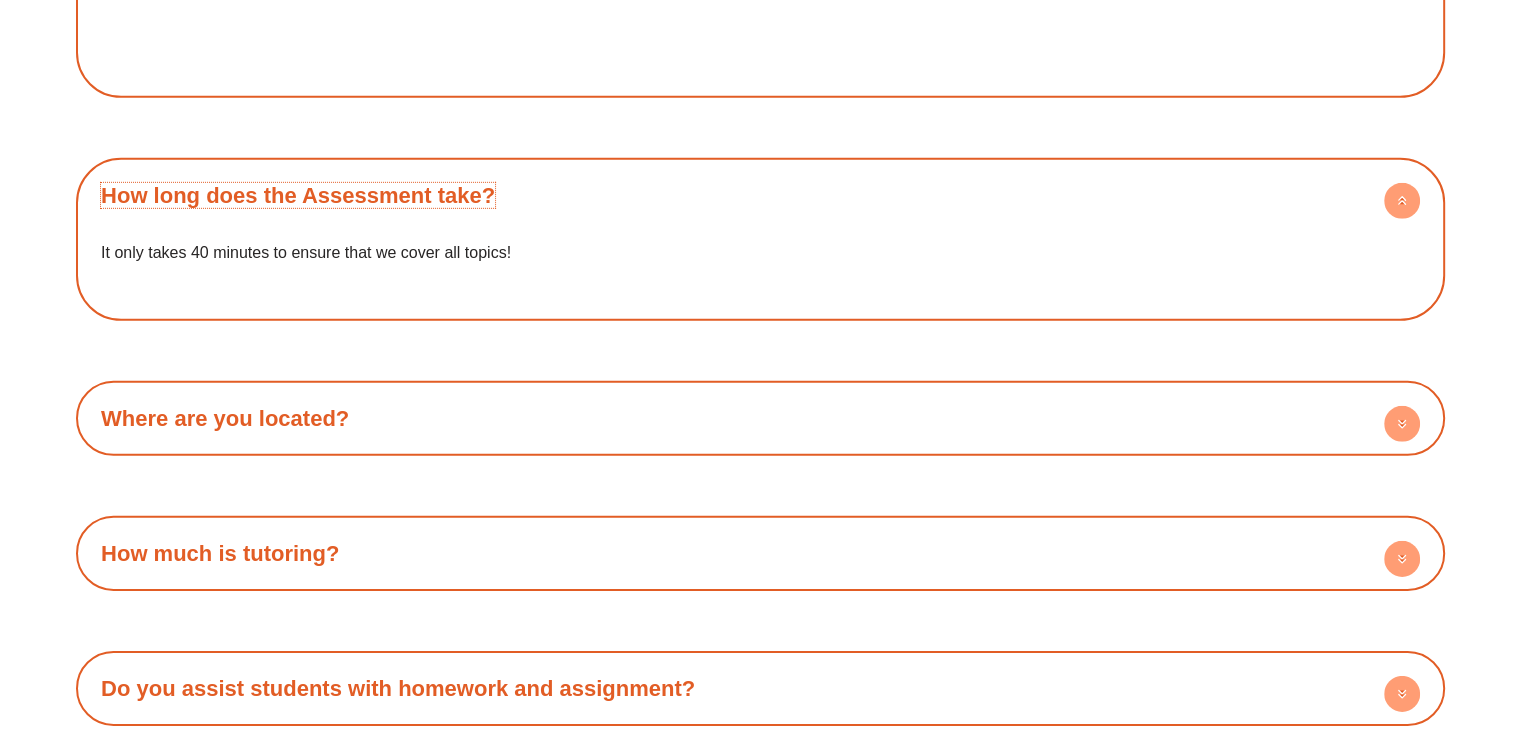 scroll, scrollTop: 6200, scrollLeft: 0, axis: vertical 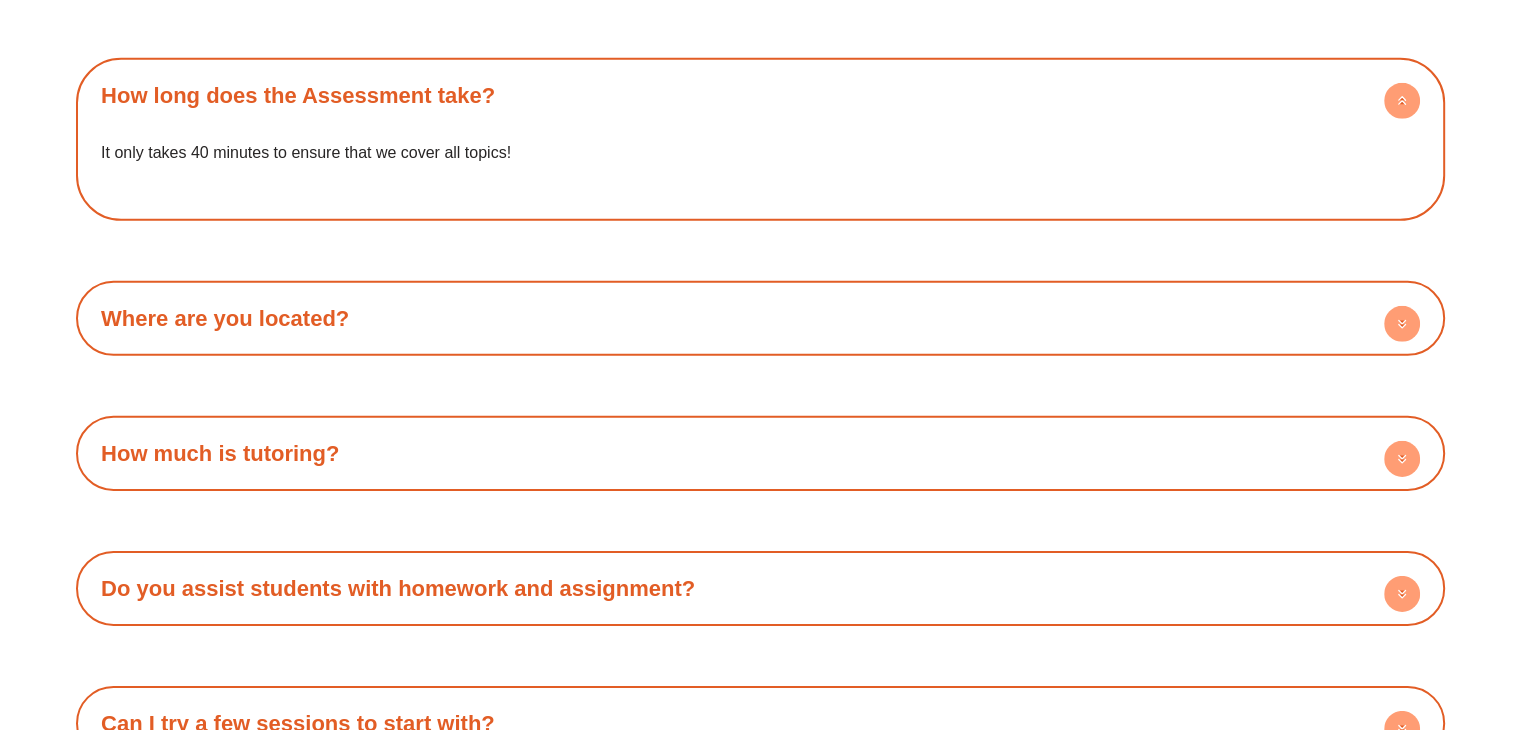 click on "Where are you located?" at bounding box center [760, 318] 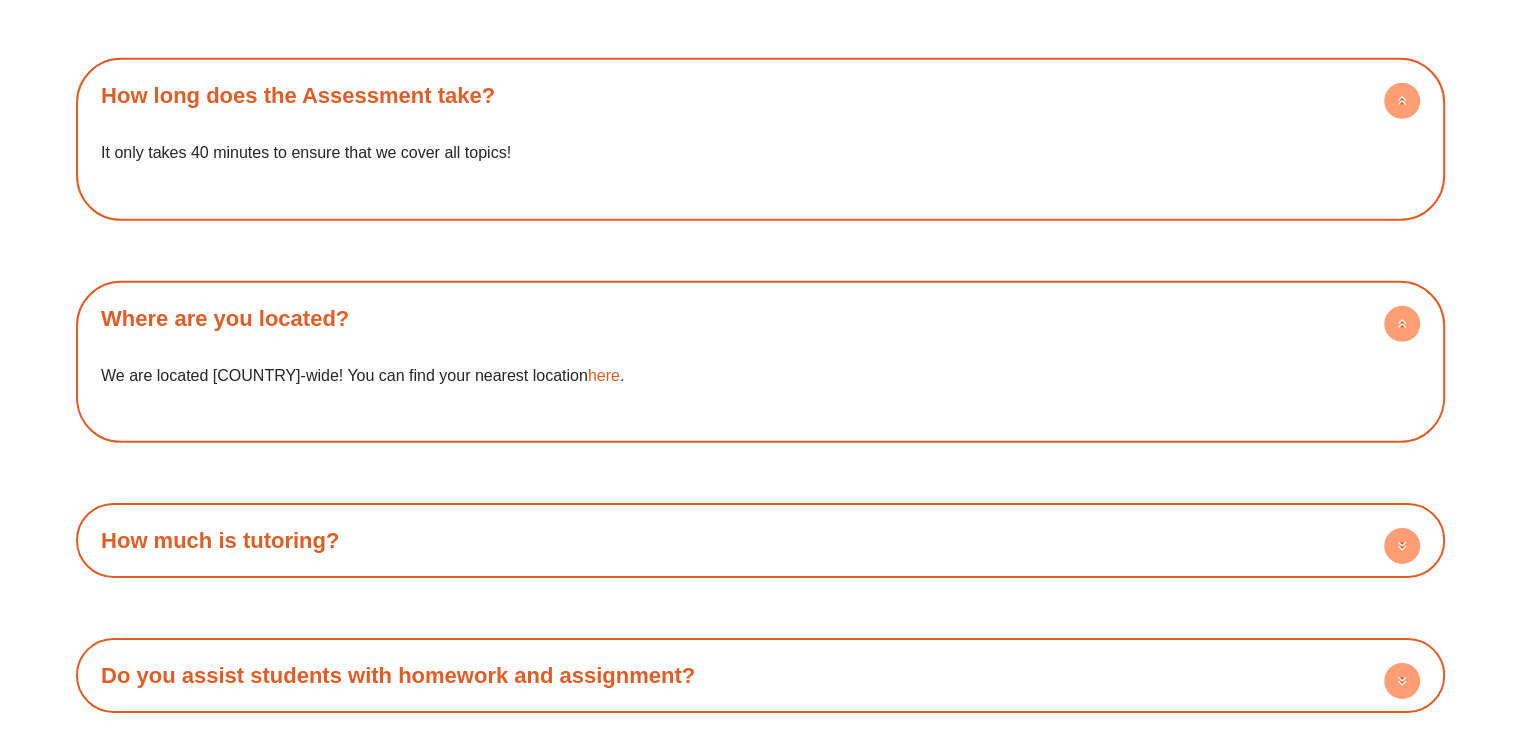 scroll, scrollTop: 6400, scrollLeft: 0, axis: vertical 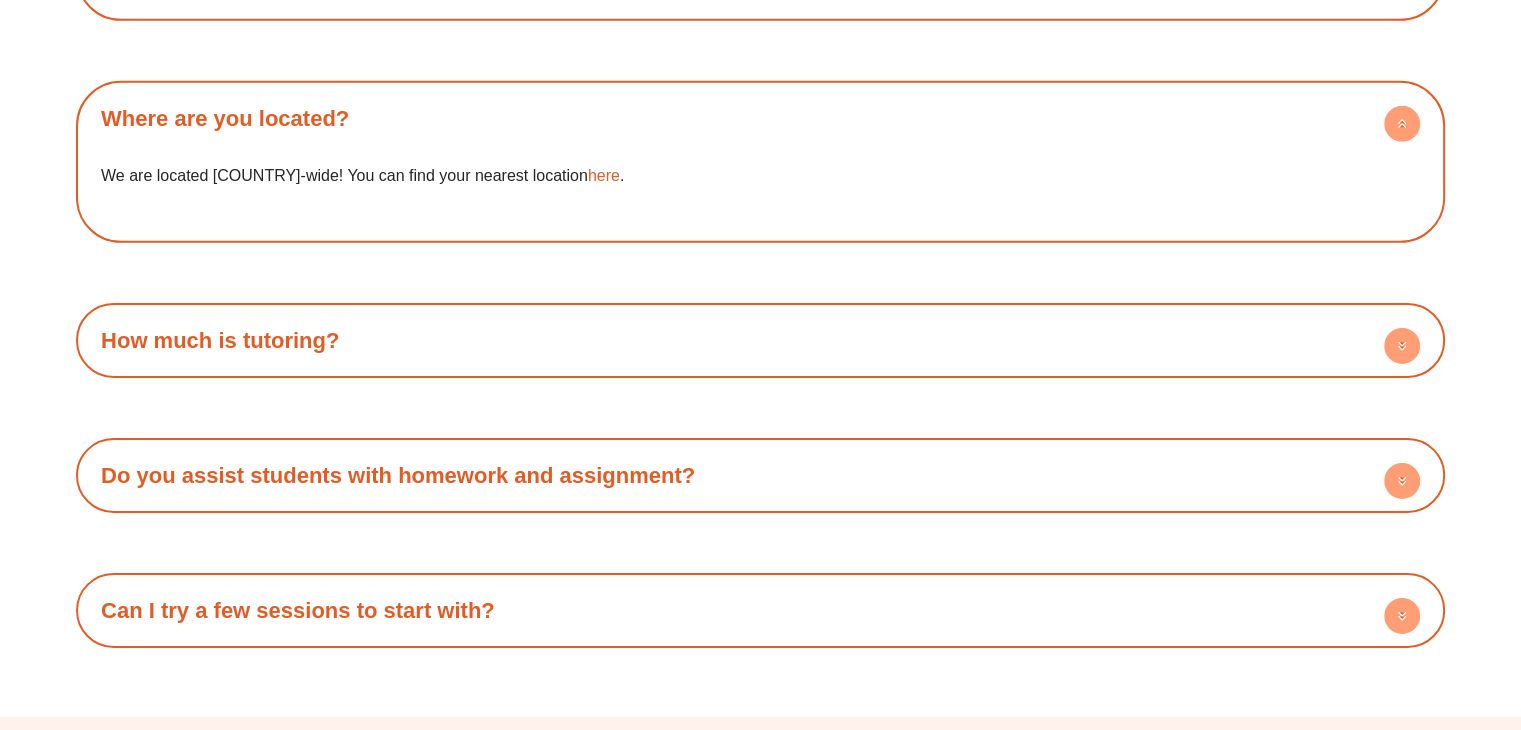 click on "How much is tutoring?" at bounding box center [760, 340] 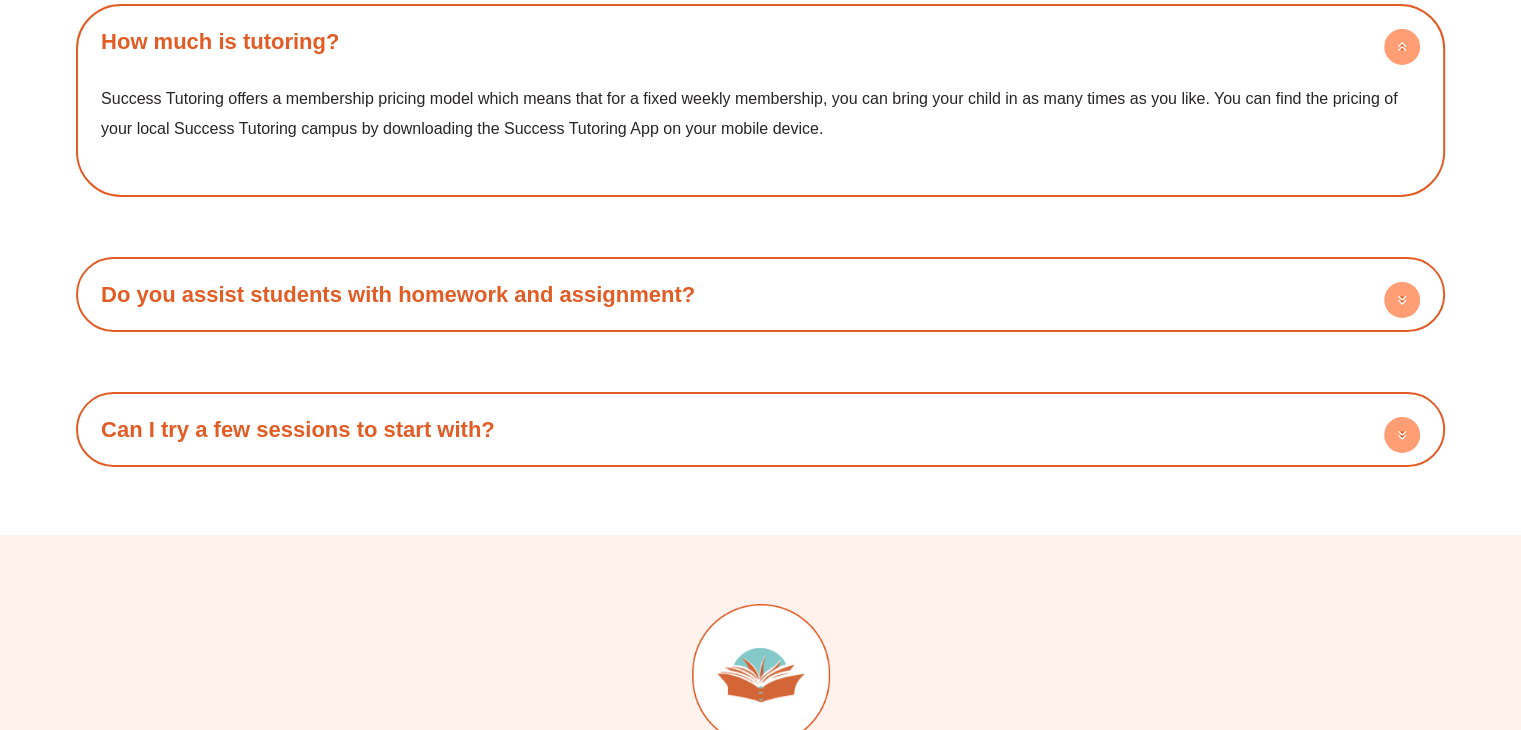 scroll, scrollTop: 6700, scrollLeft: 0, axis: vertical 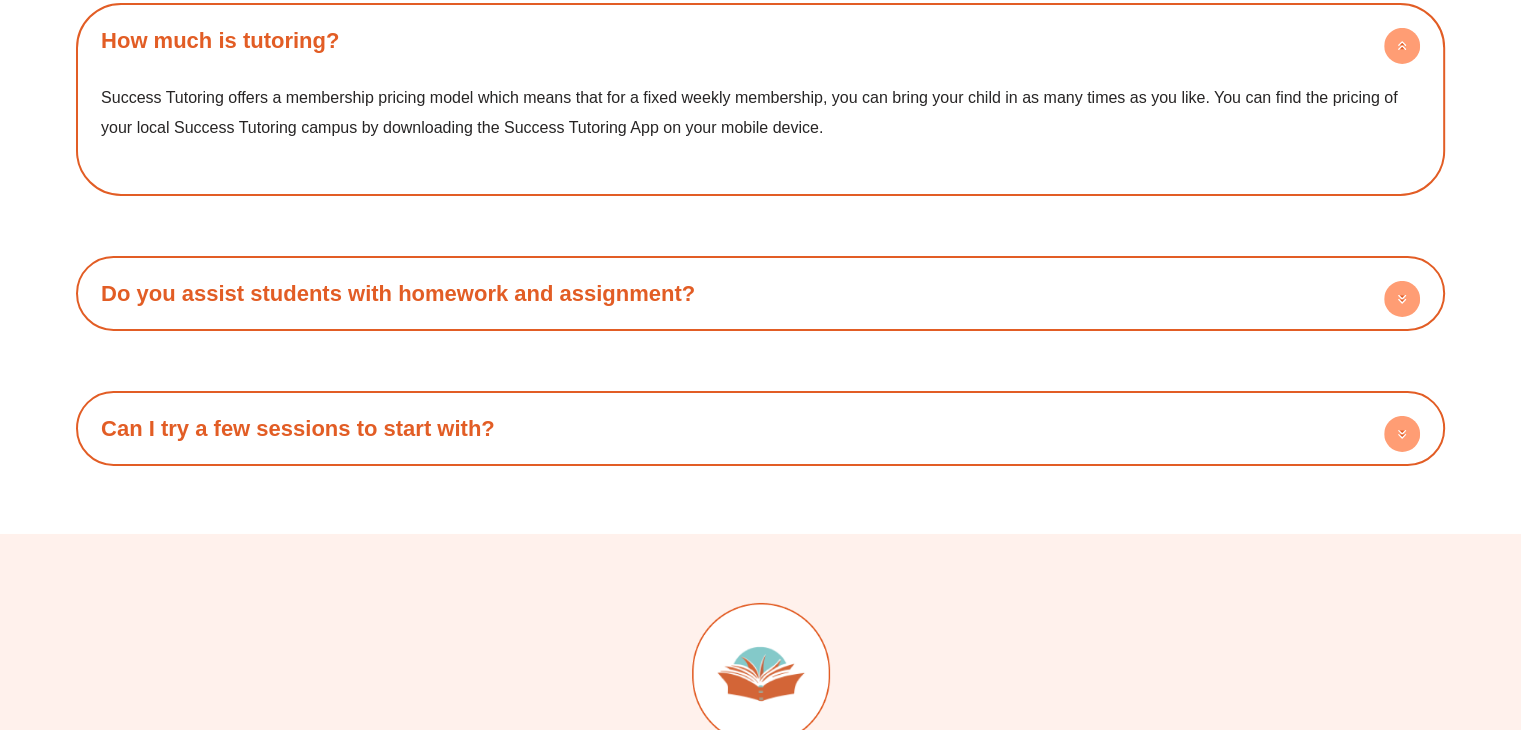 click on "Do you assist students with homework and assignment?" at bounding box center [398, 293] 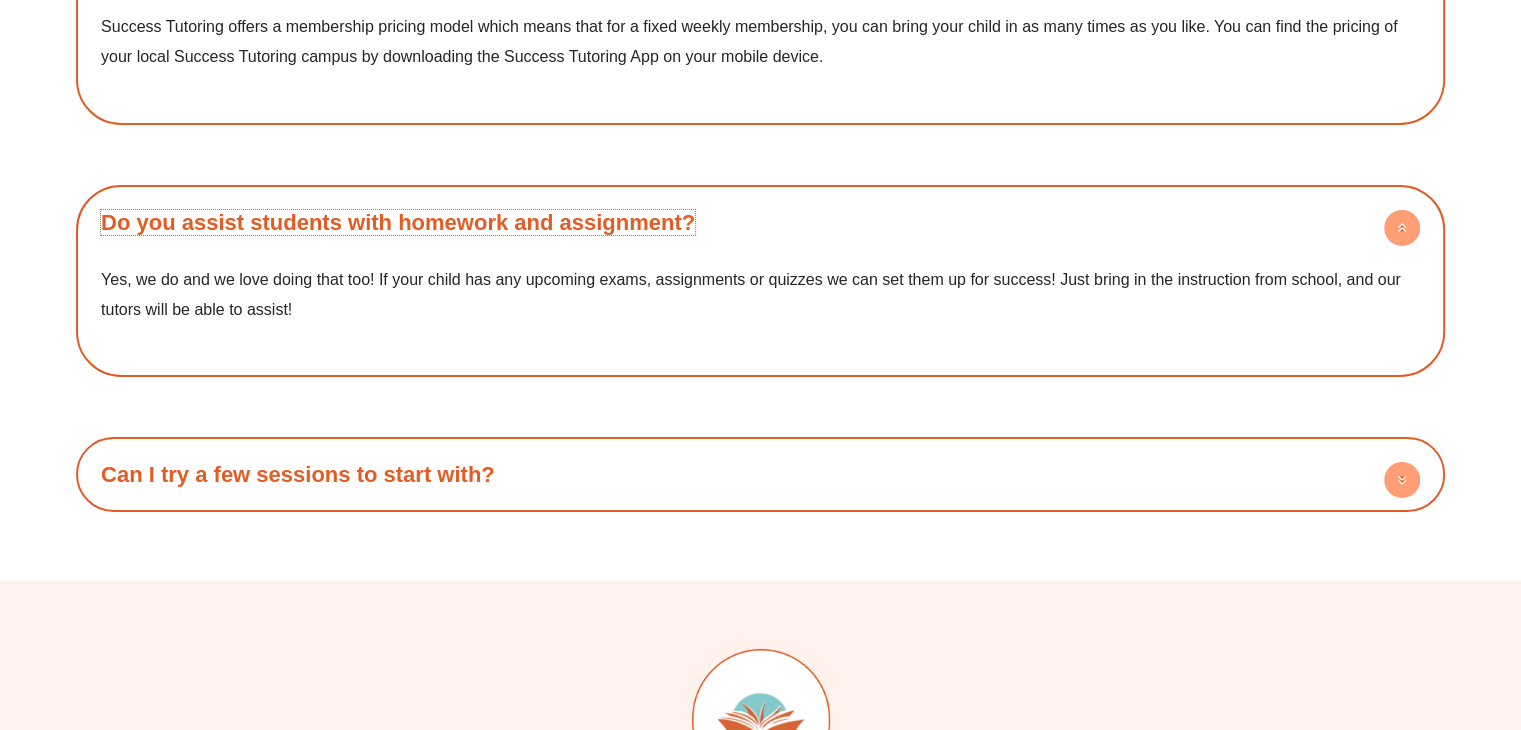 scroll, scrollTop: 6900, scrollLeft: 0, axis: vertical 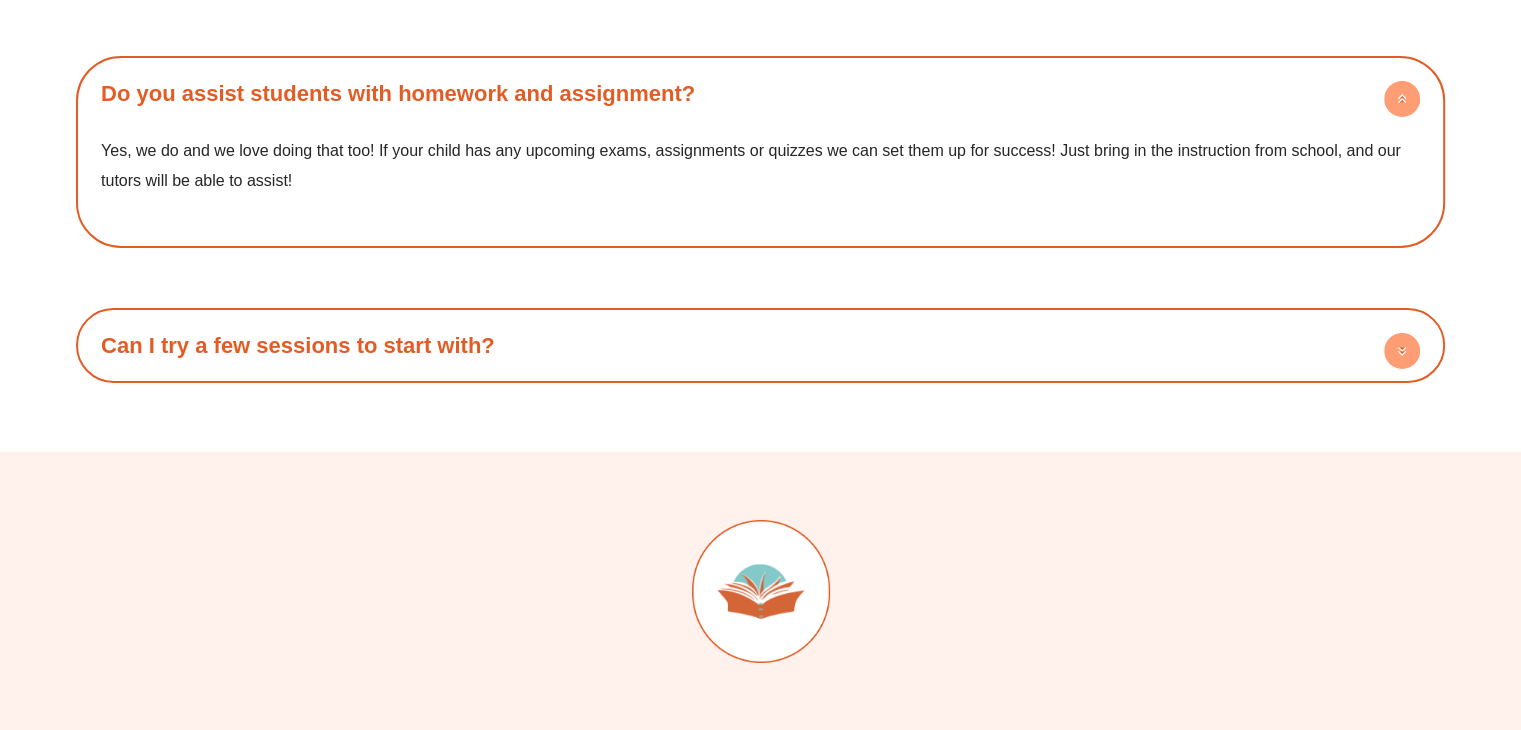click on "Can I try a few sessions to start with?" at bounding box center [760, 345] 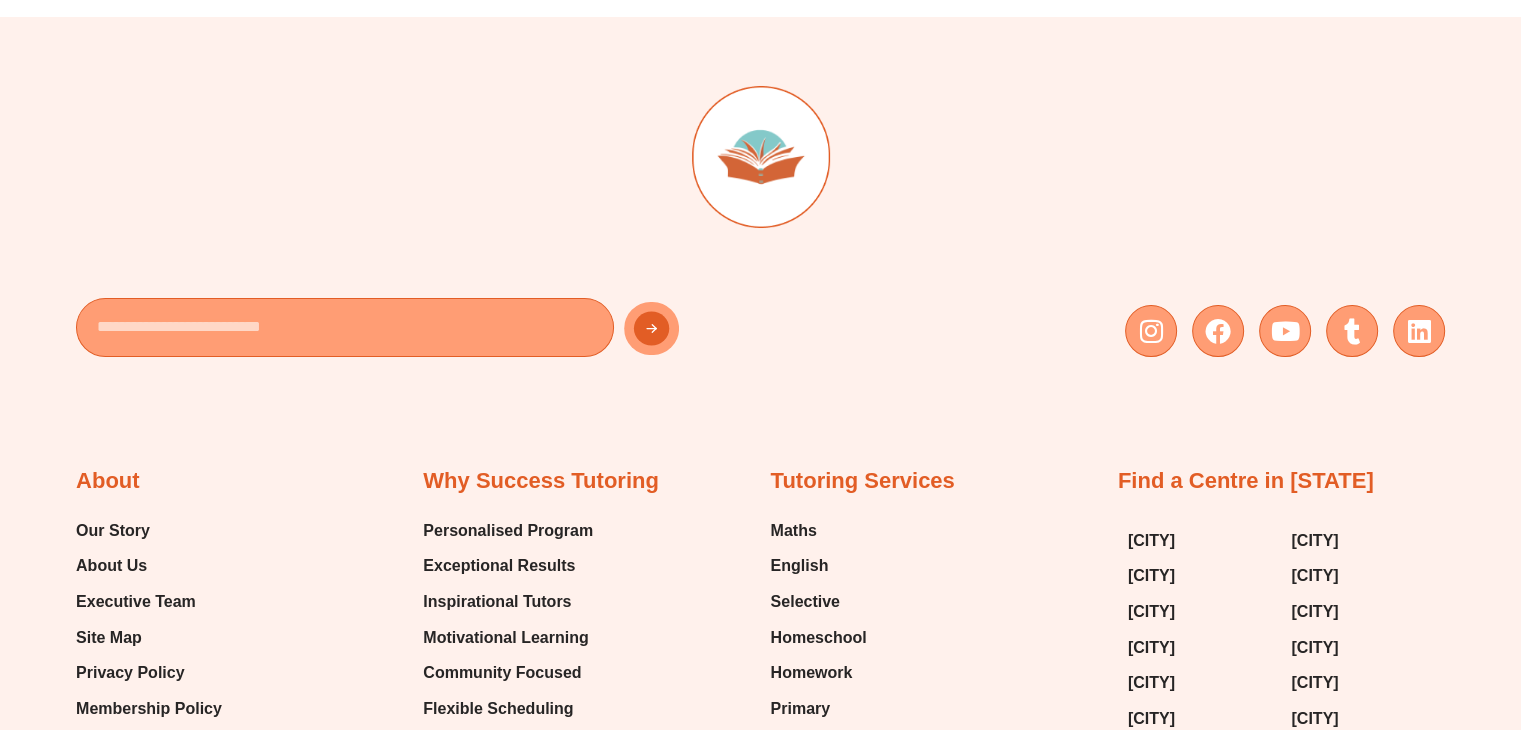 scroll, scrollTop: 7500, scrollLeft: 0, axis: vertical 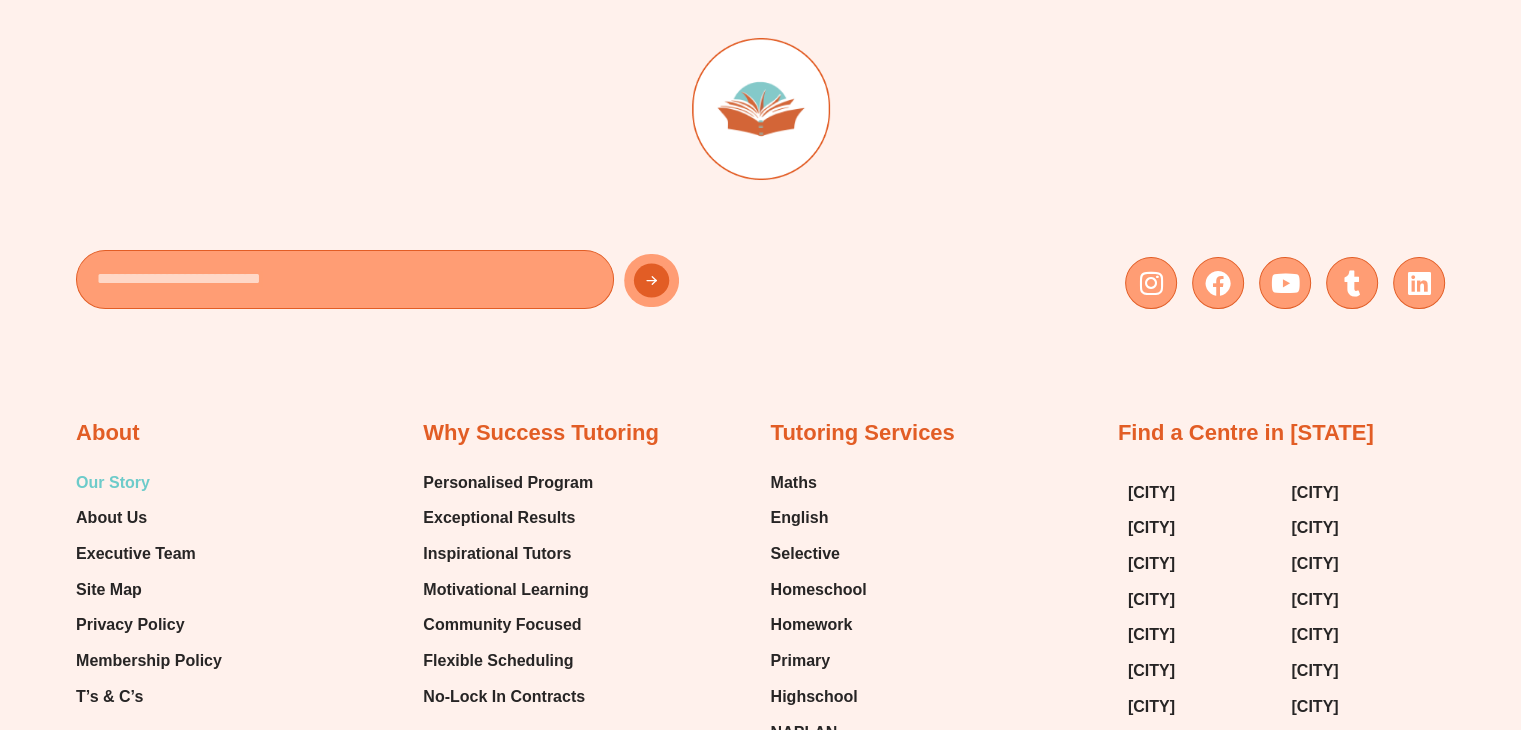 click on "Our Story" at bounding box center (113, 483) 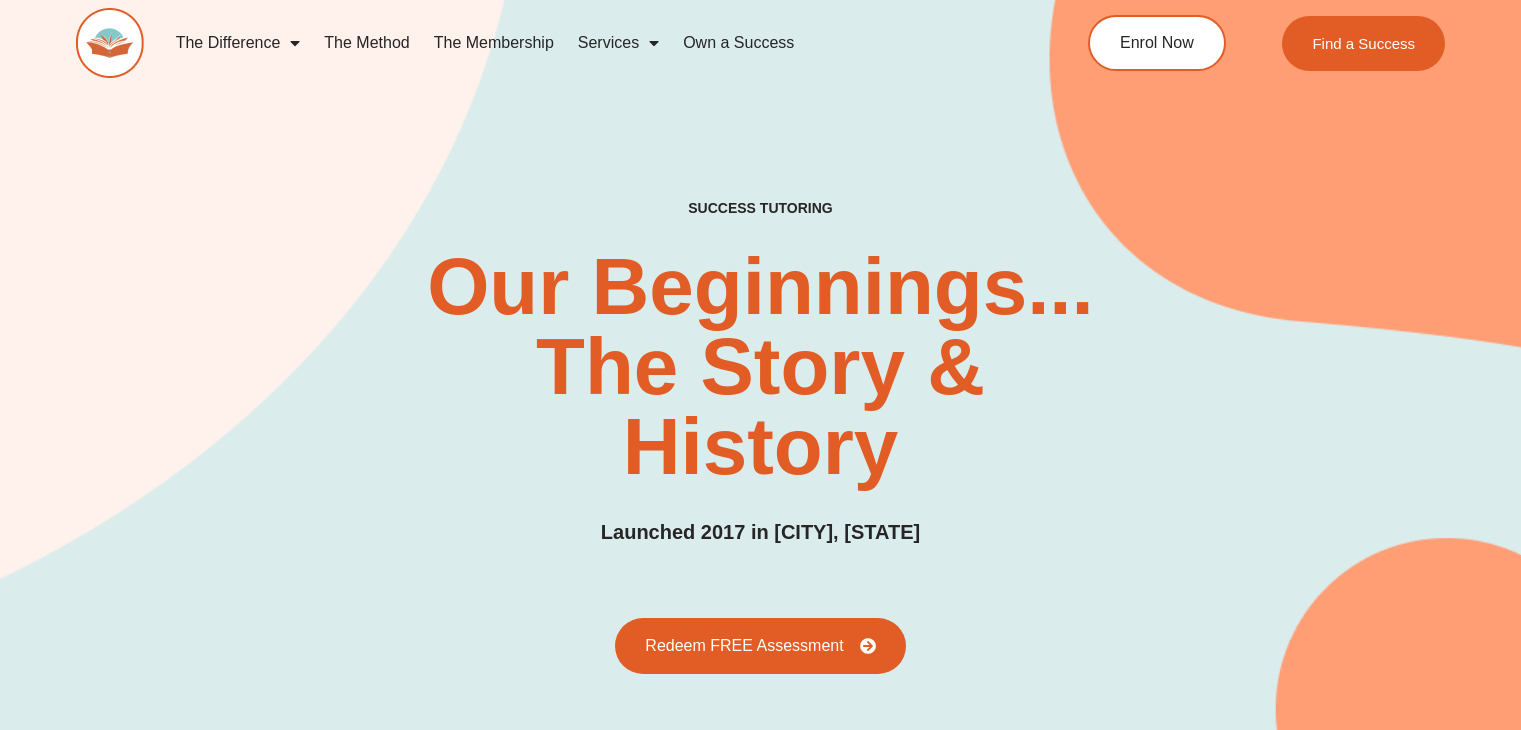 scroll, scrollTop: 0, scrollLeft: 0, axis: both 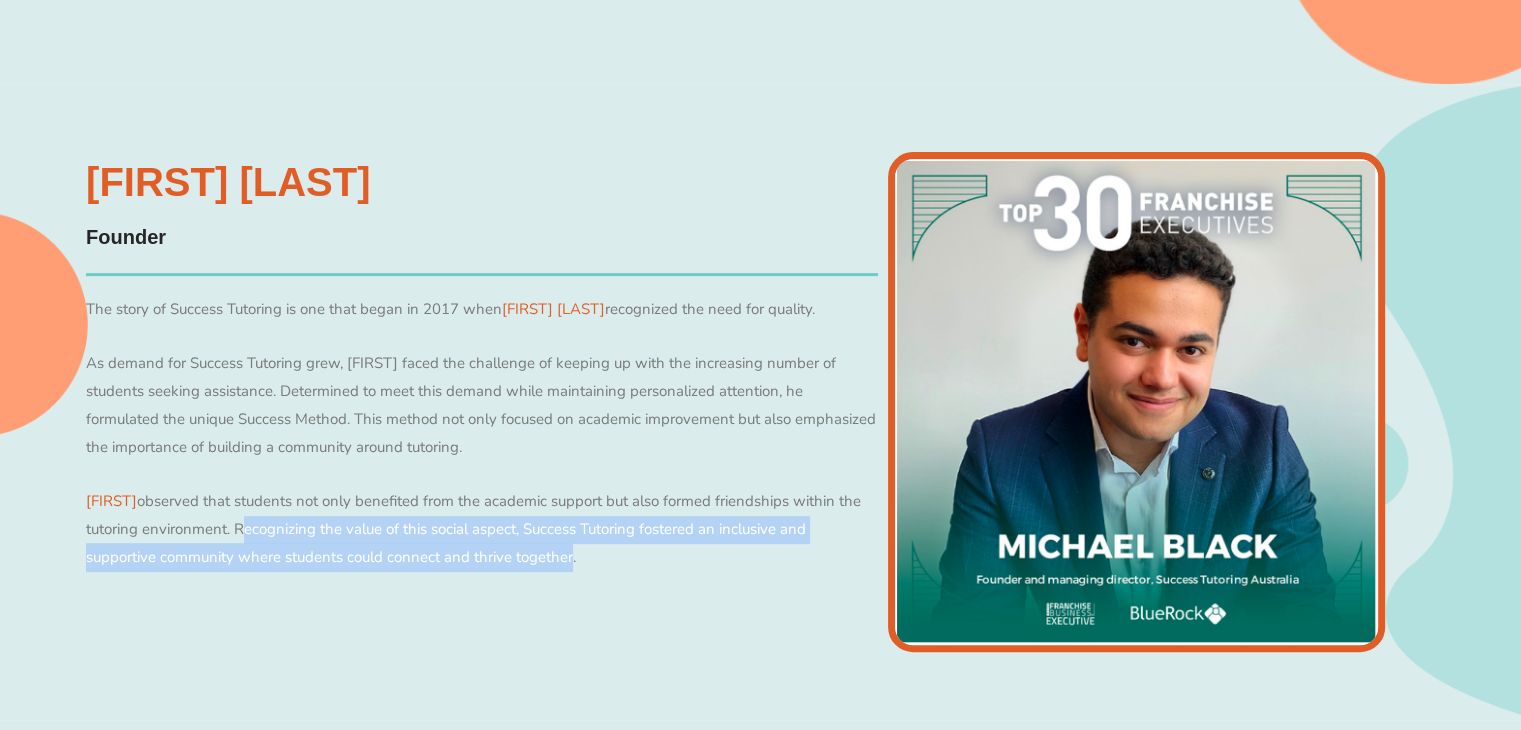 drag, startPoint x: 239, startPoint y: 527, endPoint x: 567, endPoint y: 548, distance: 328.67157 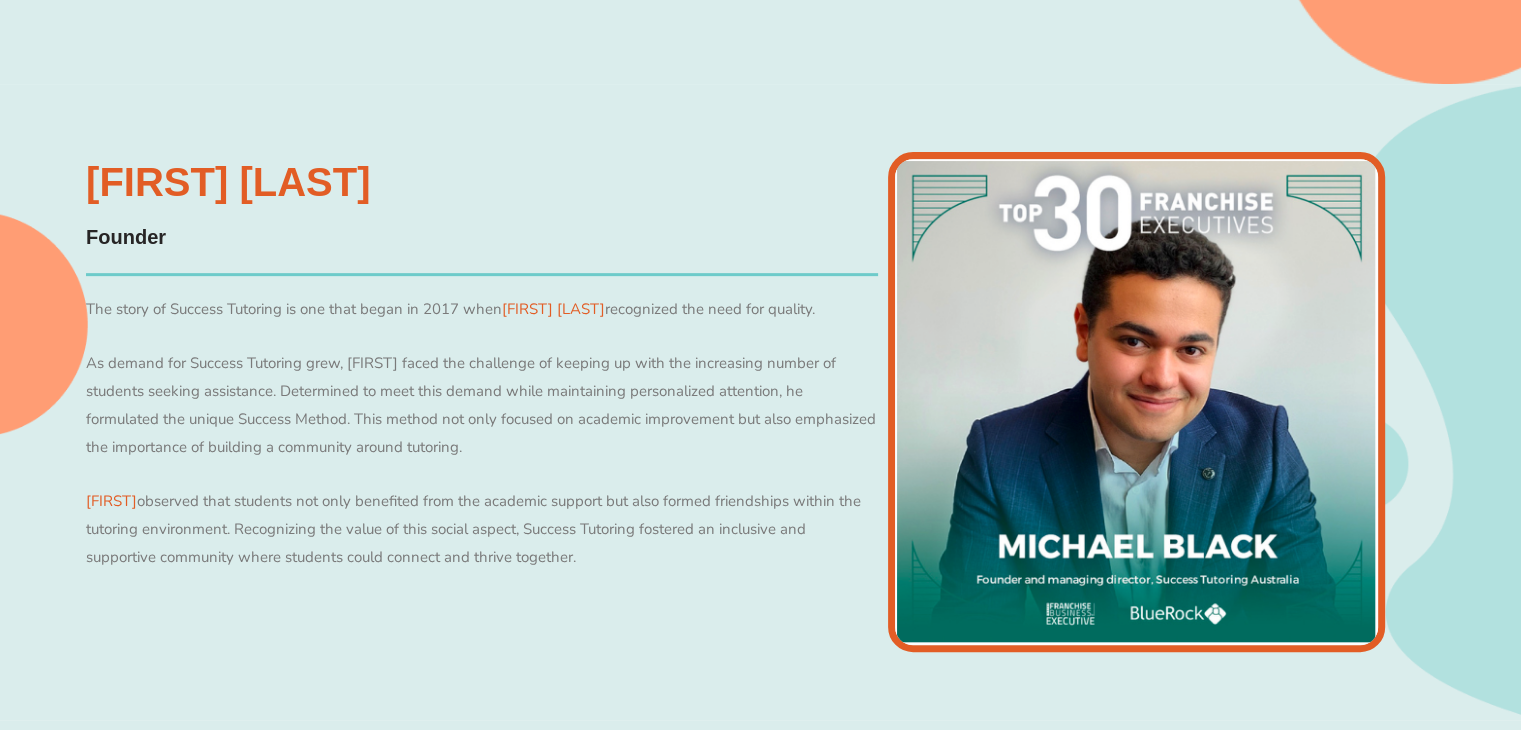 click on "[FIRST] observed that students not only benefited from the academic support but also formed friendships within the tutoring environment. Recognizing the value of this social aspect, Success Tutoring fostered an inclusive and supportive community where students could connect and thrive together." at bounding box center (482, 530) 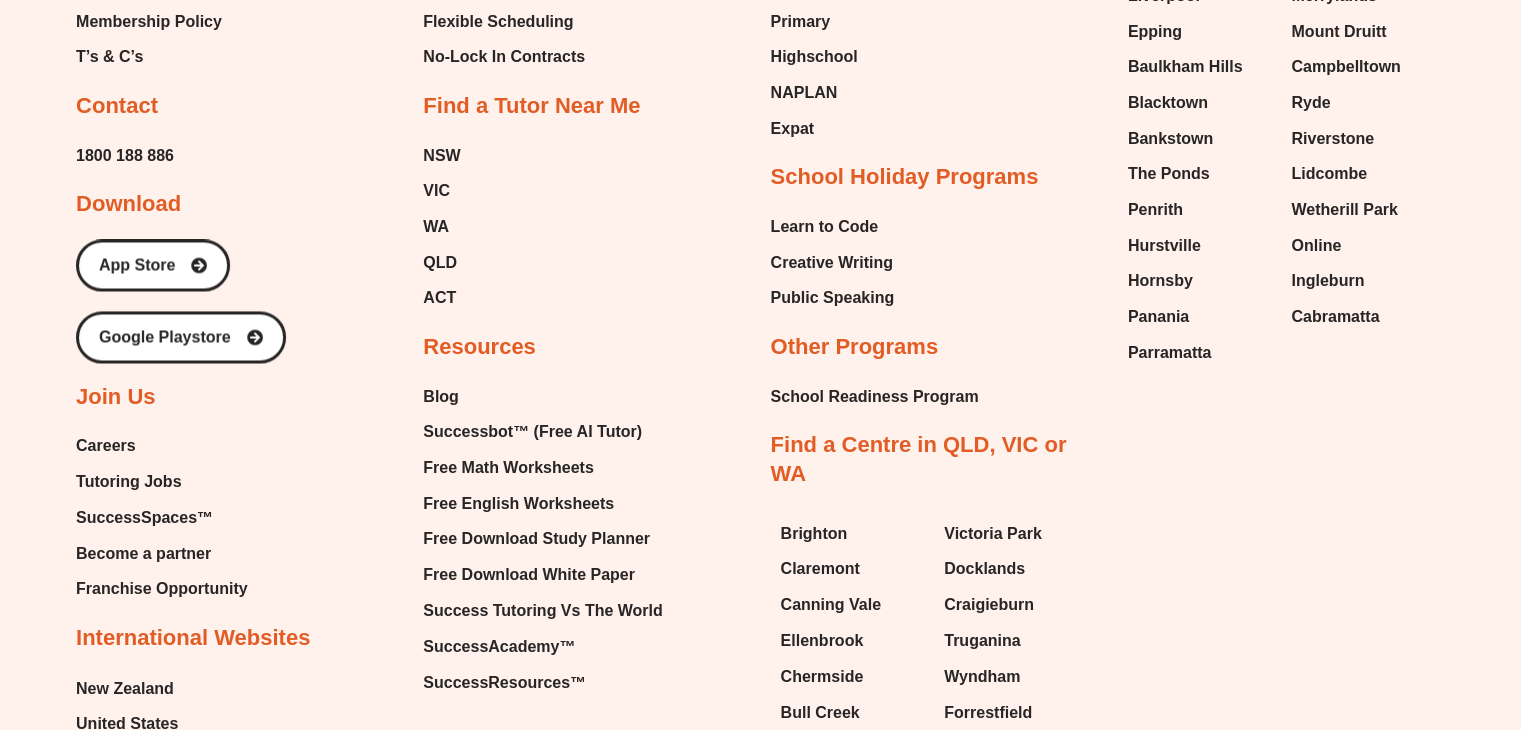 scroll, scrollTop: 3196, scrollLeft: 0, axis: vertical 